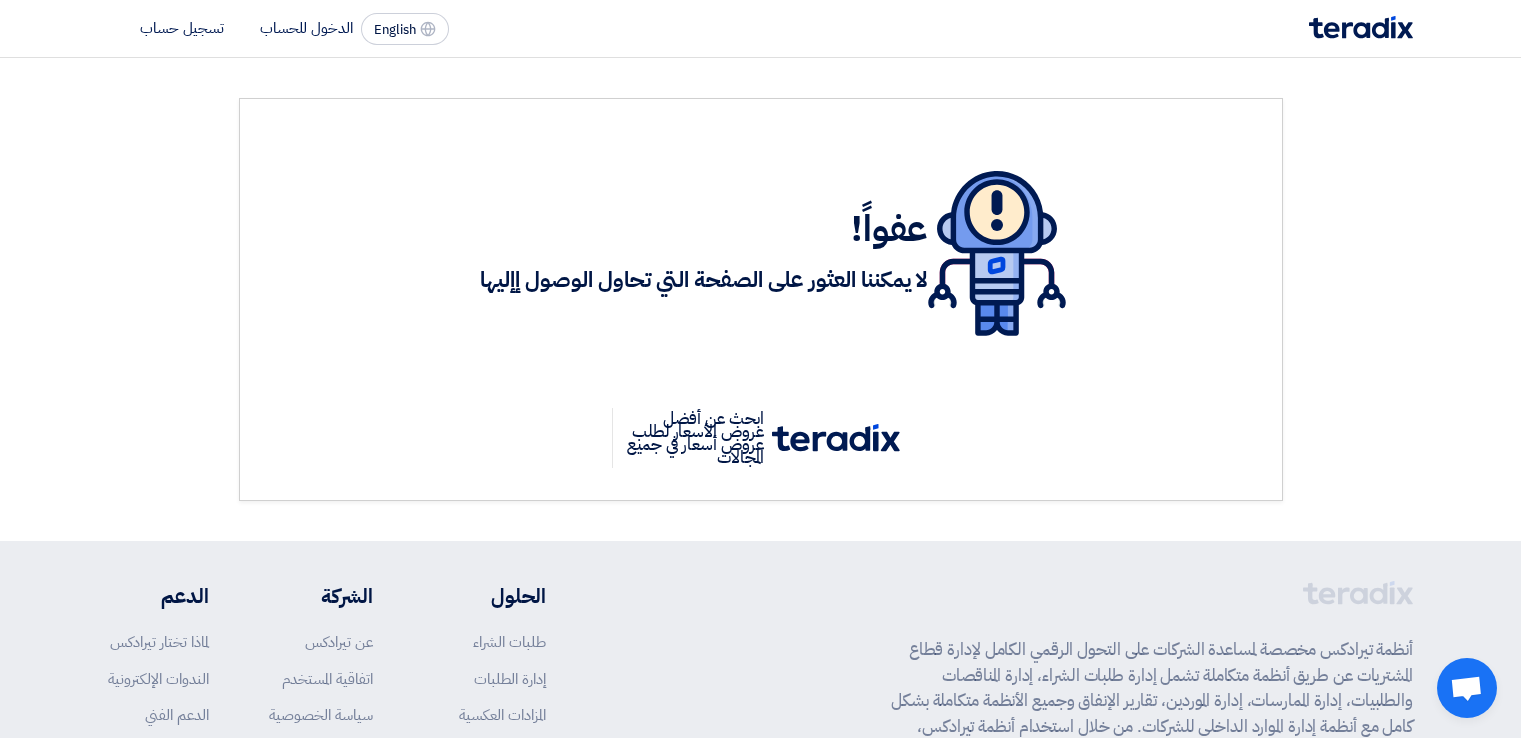 scroll, scrollTop: 0, scrollLeft: 0, axis: both 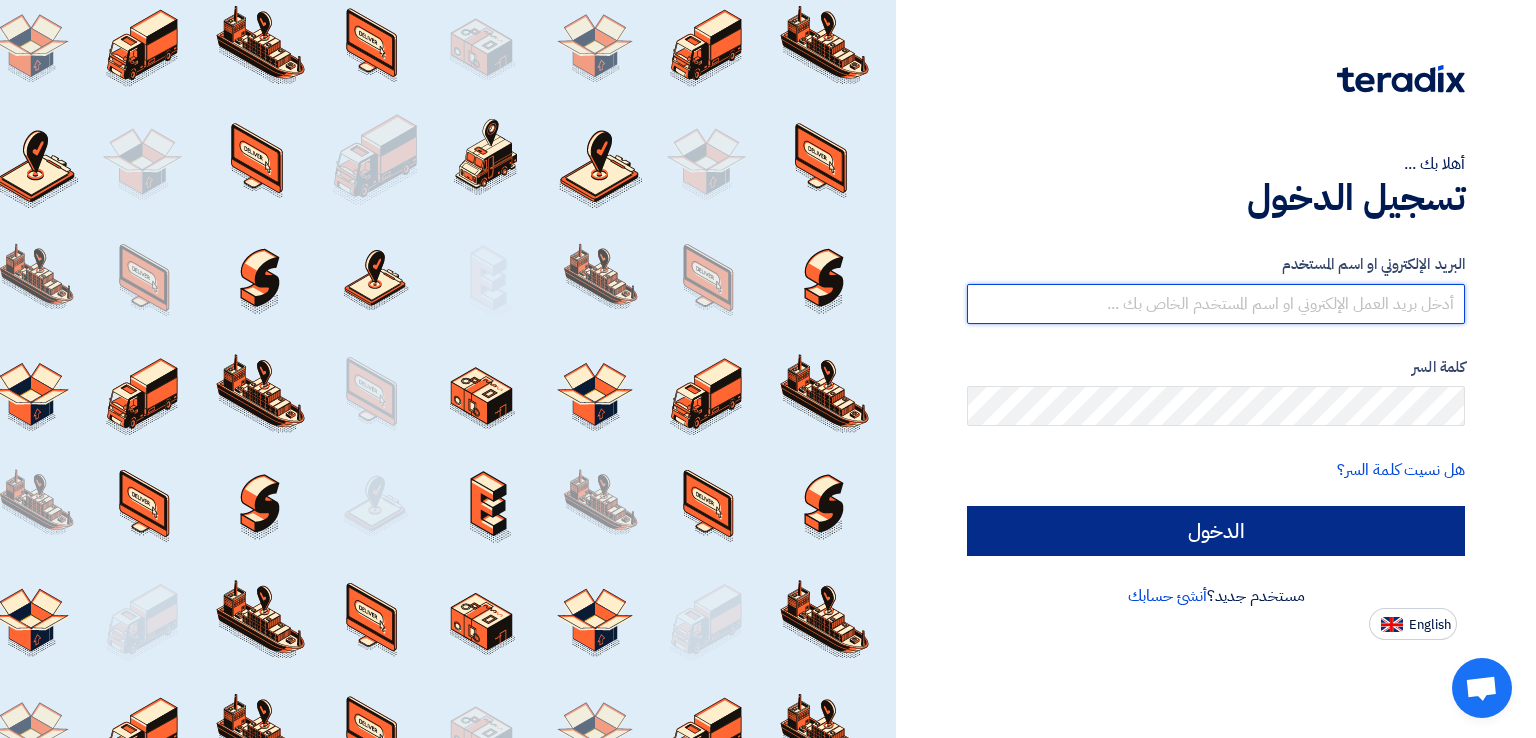 type on "[EMAIL_ADDRESS][DOMAIN_NAME]" 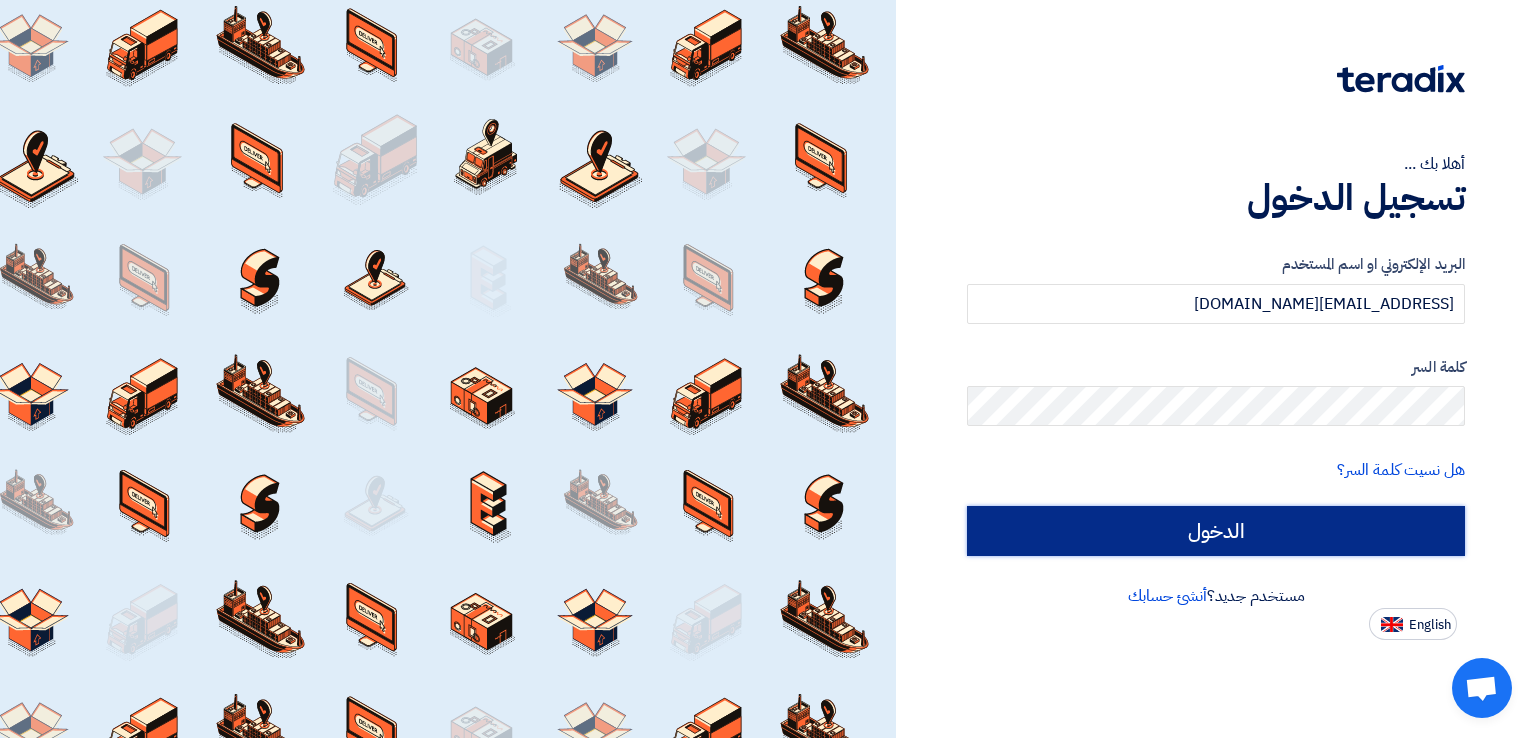 click on "الدخول" 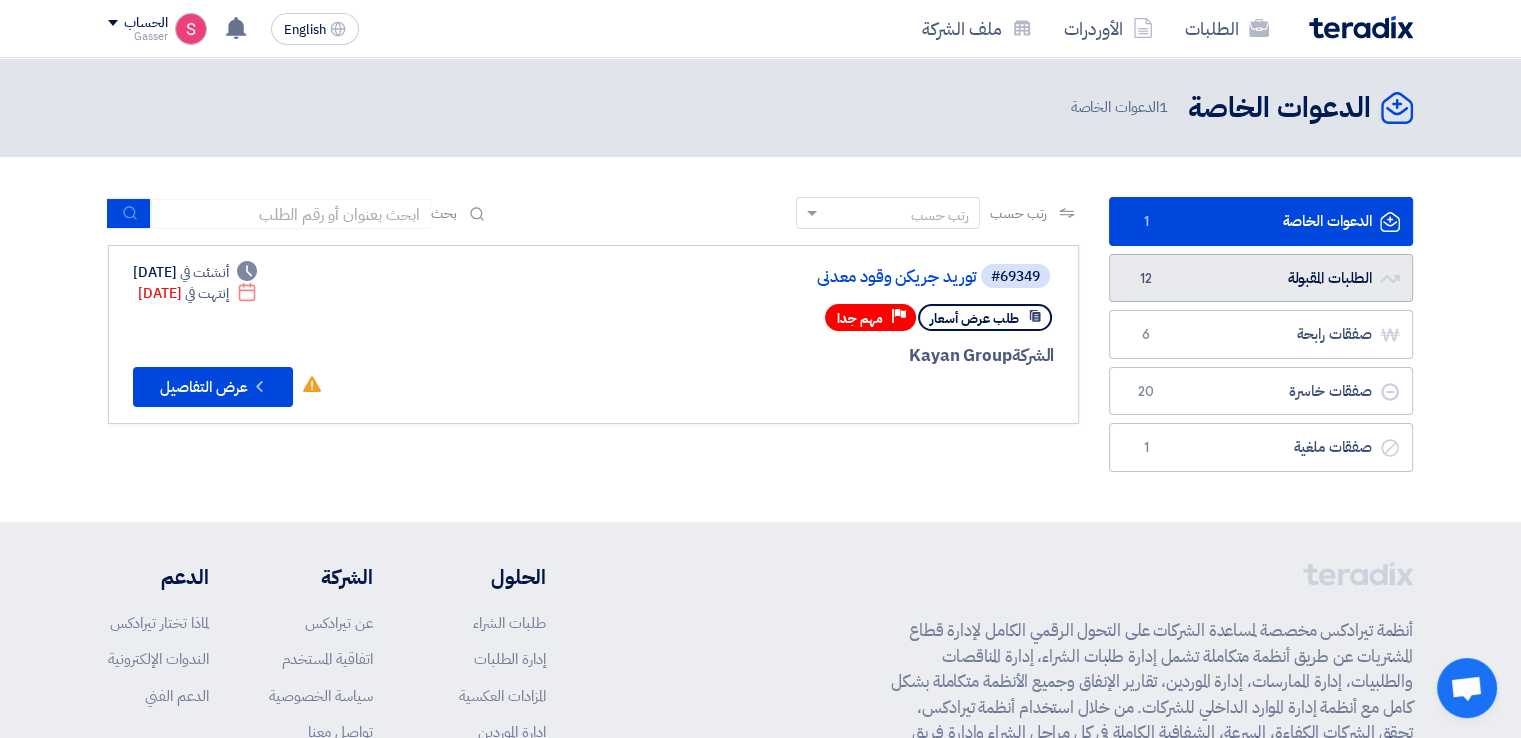 click on "الطلبات المقبولة
الطلبات المقبولة
12" 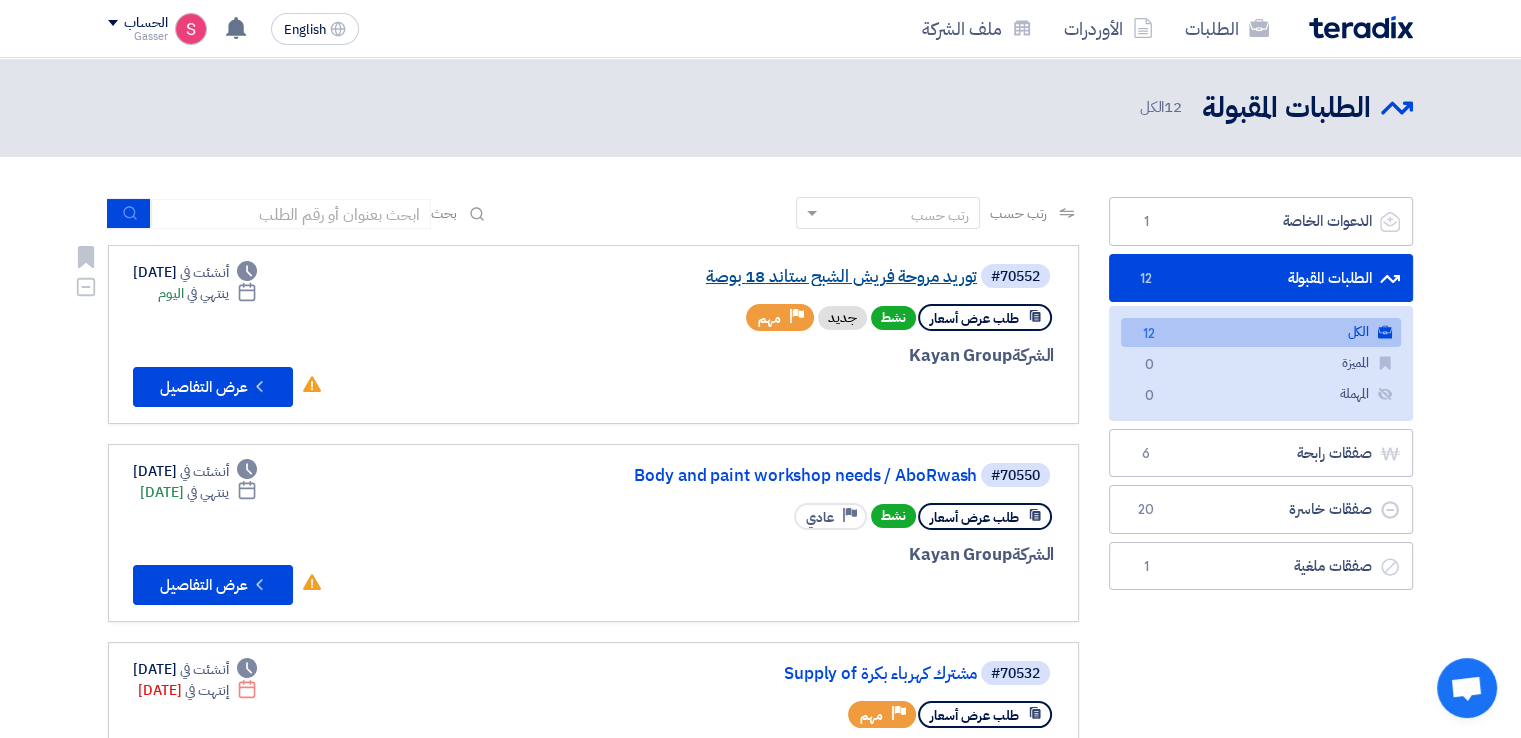 click on "توريد مروحة فريش الشبح ستاند 18 بوصة" 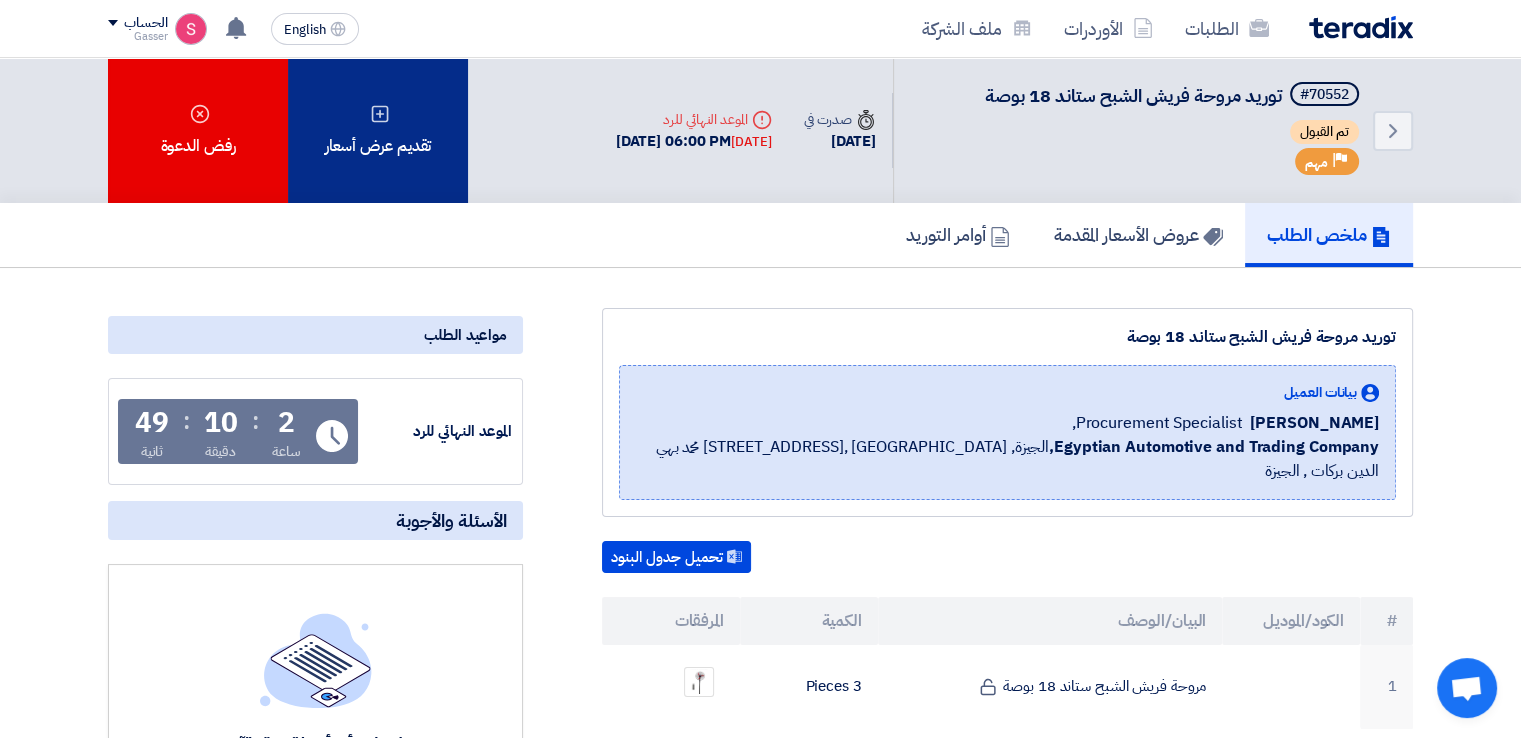 click on "تقديم عرض أسعار" 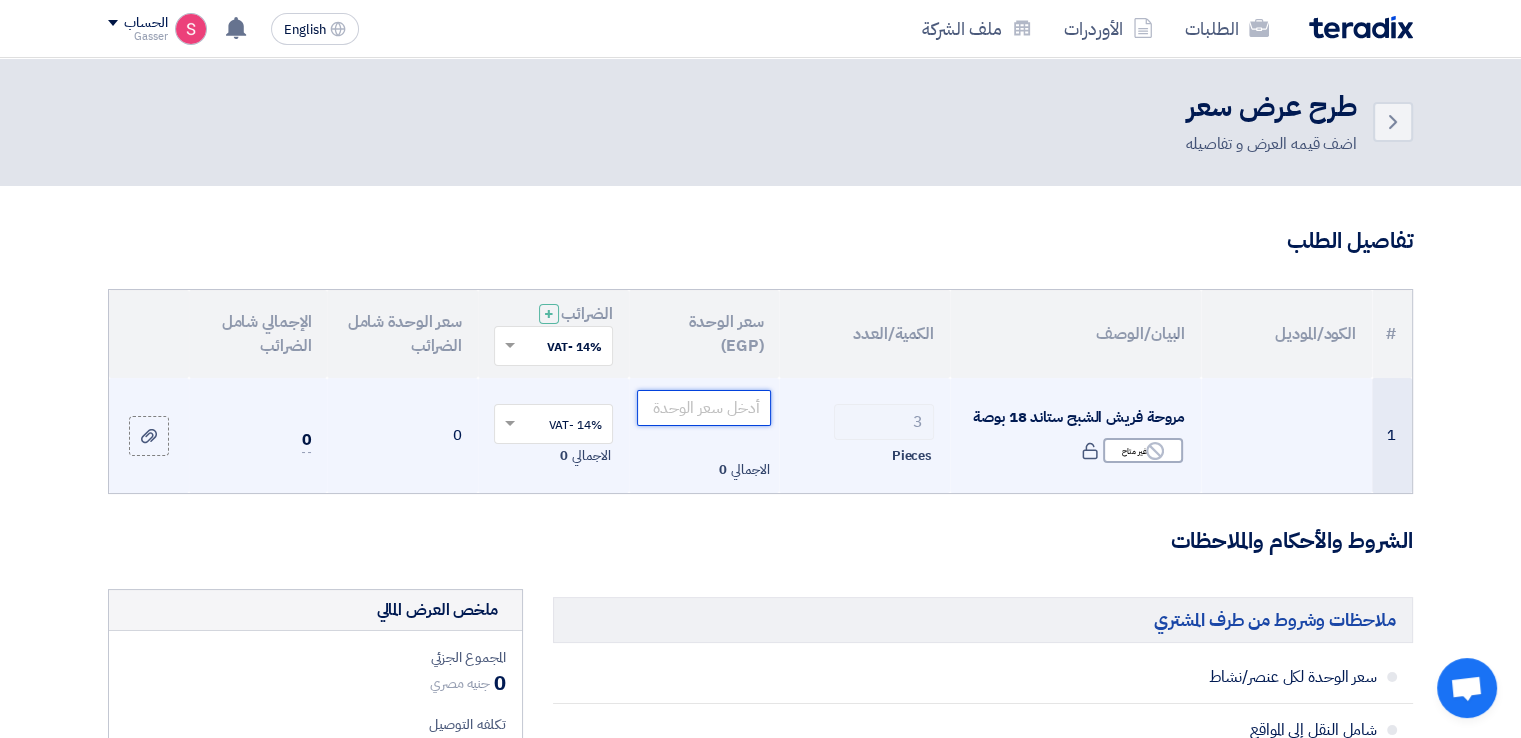 click 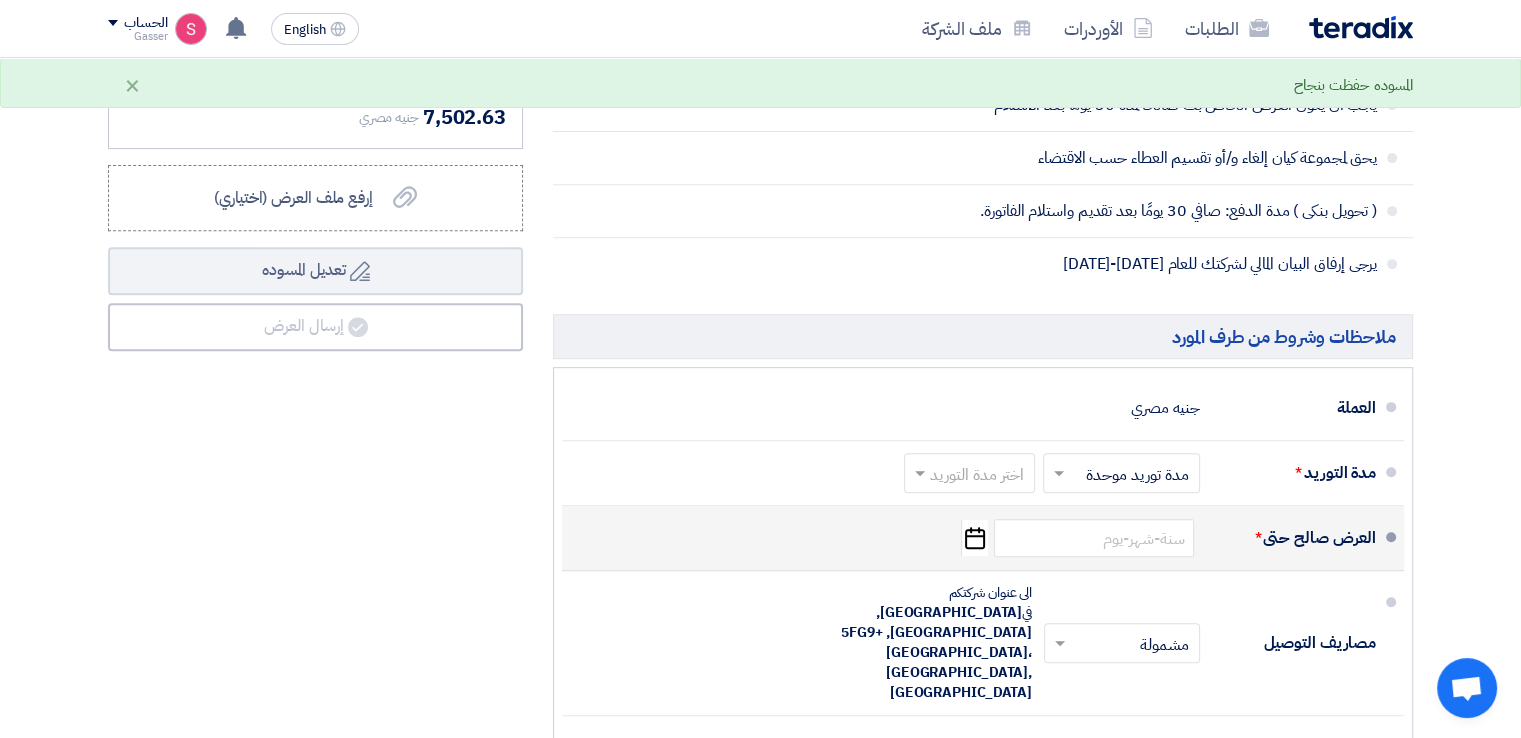 scroll, scrollTop: 800, scrollLeft: 0, axis: vertical 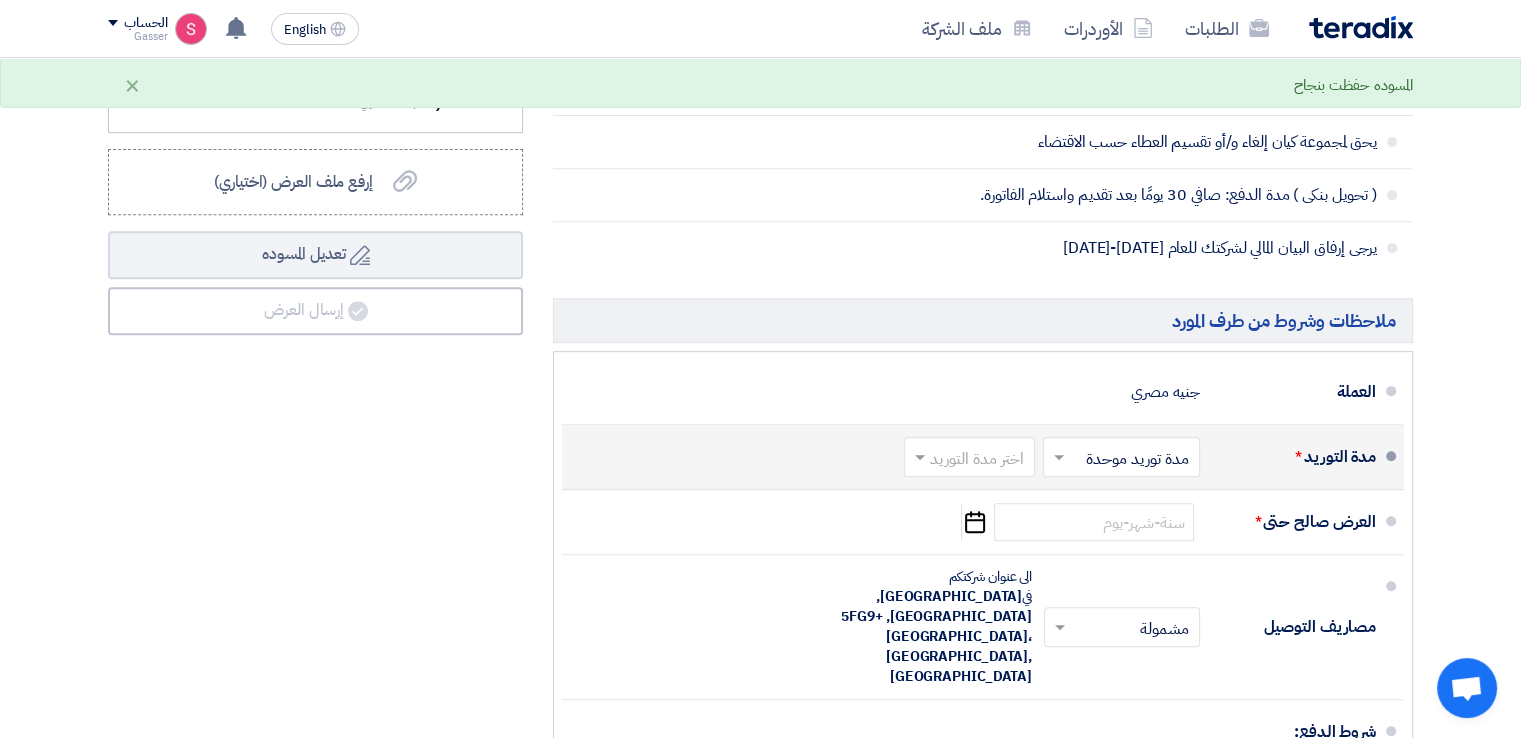 type on "2193.75" 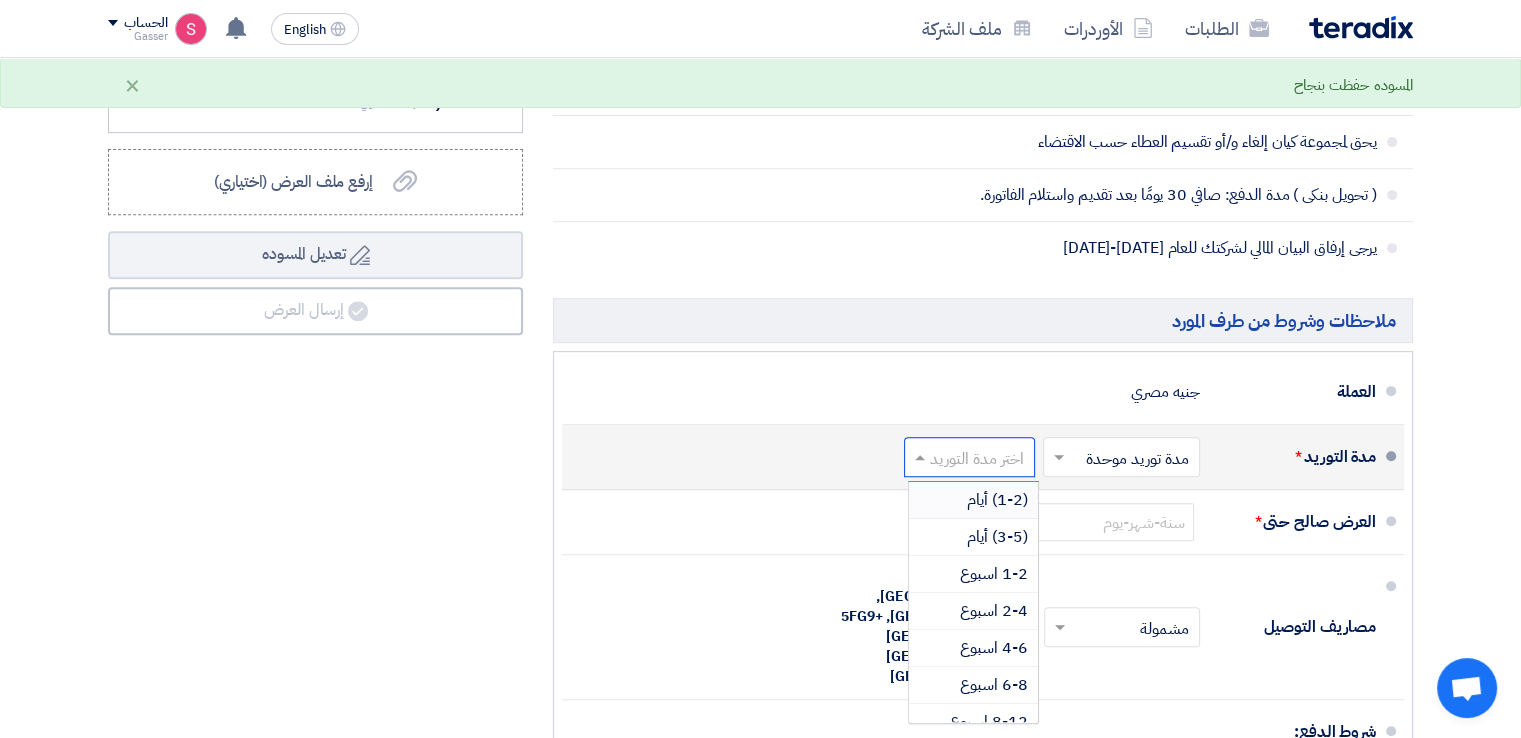 click 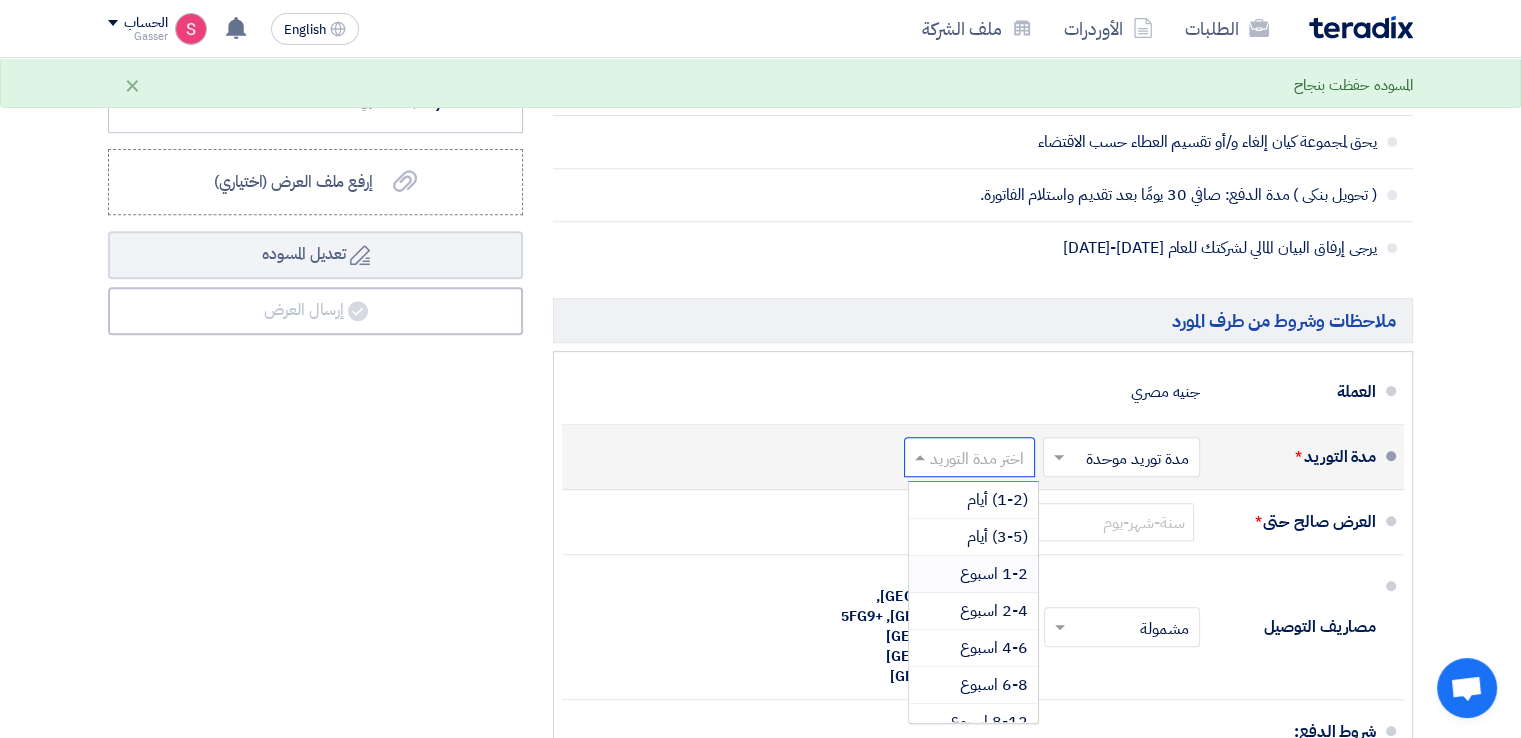 click on "1-2 اسبوع" at bounding box center [994, 574] 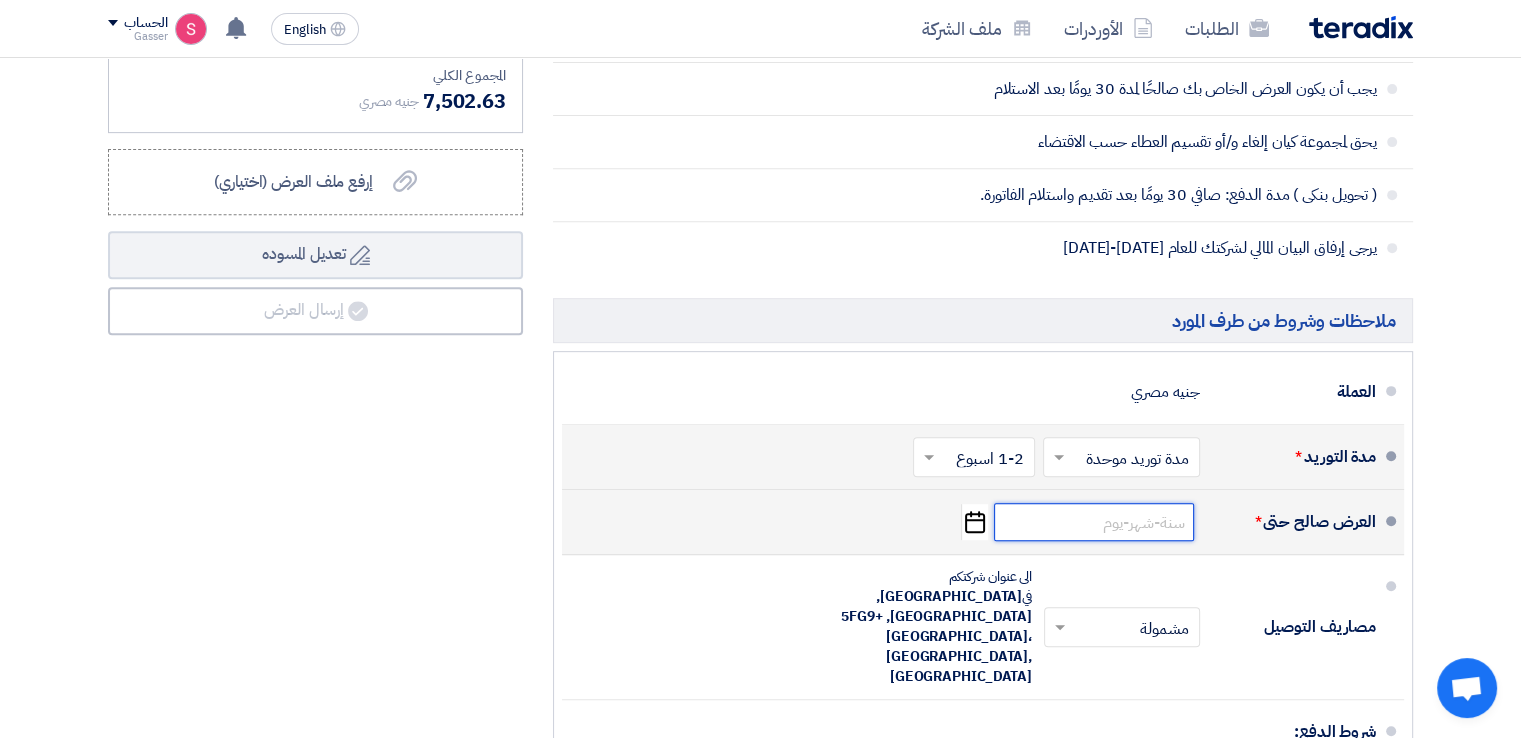 click 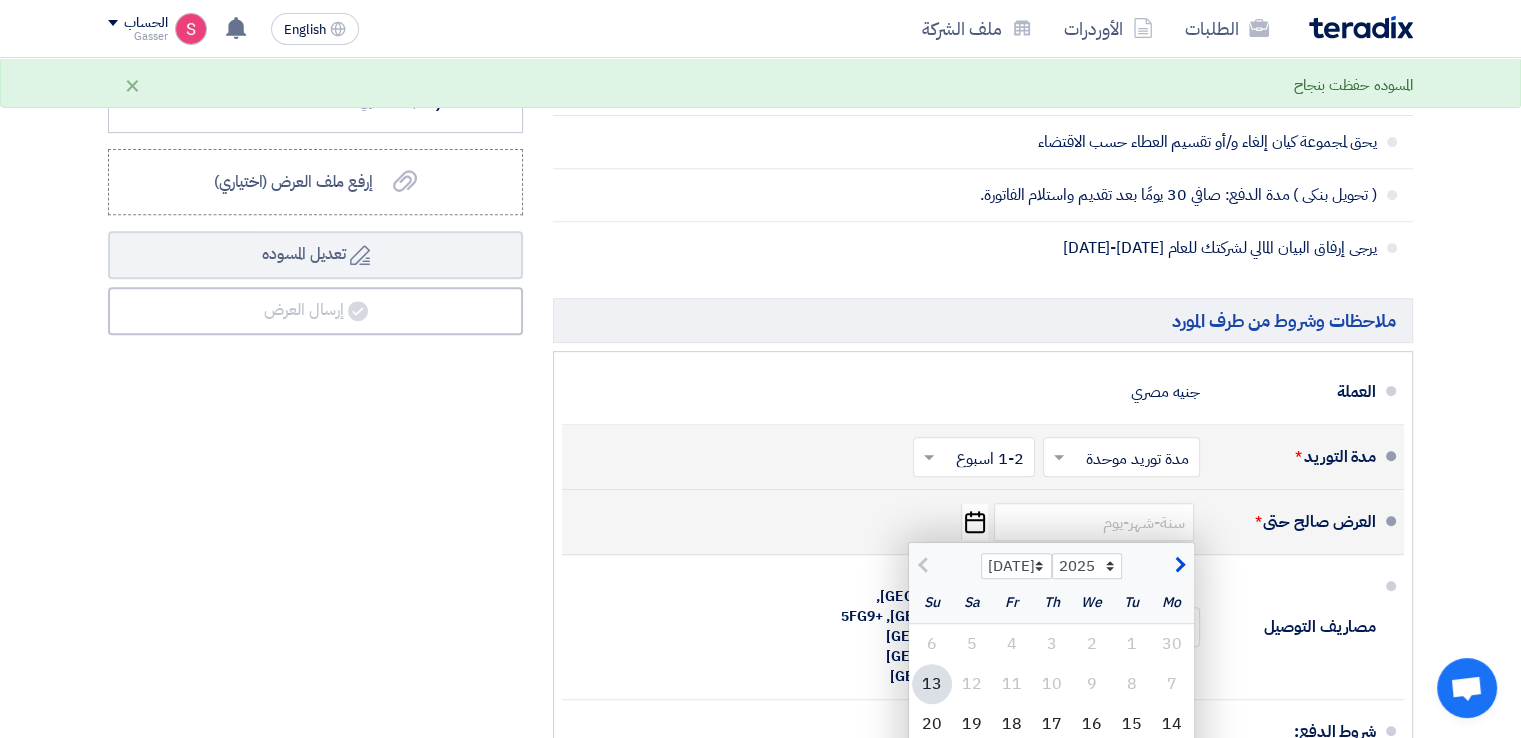 scroll, scrollTop: 1000, scrollLeft: 0, axis: vertical 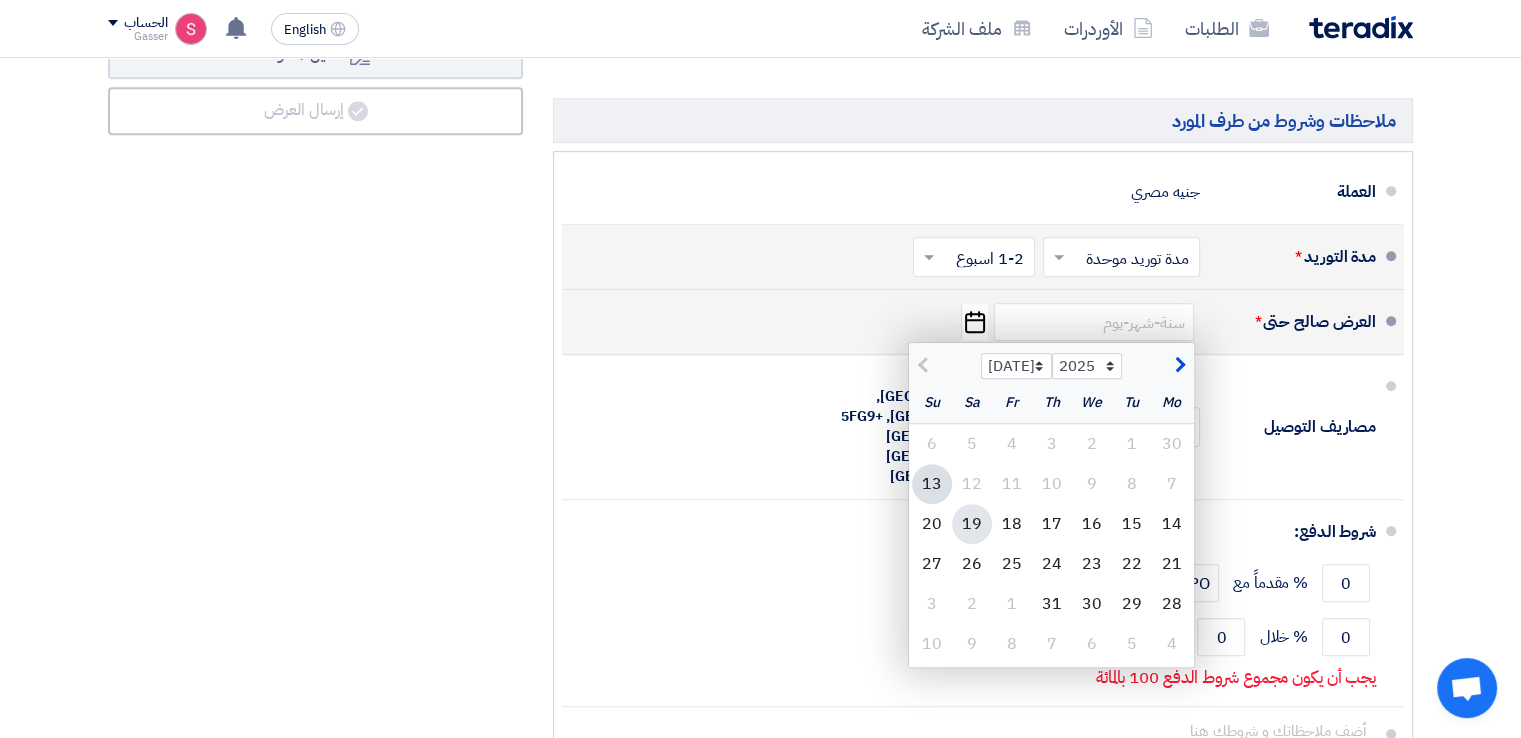click on "19" 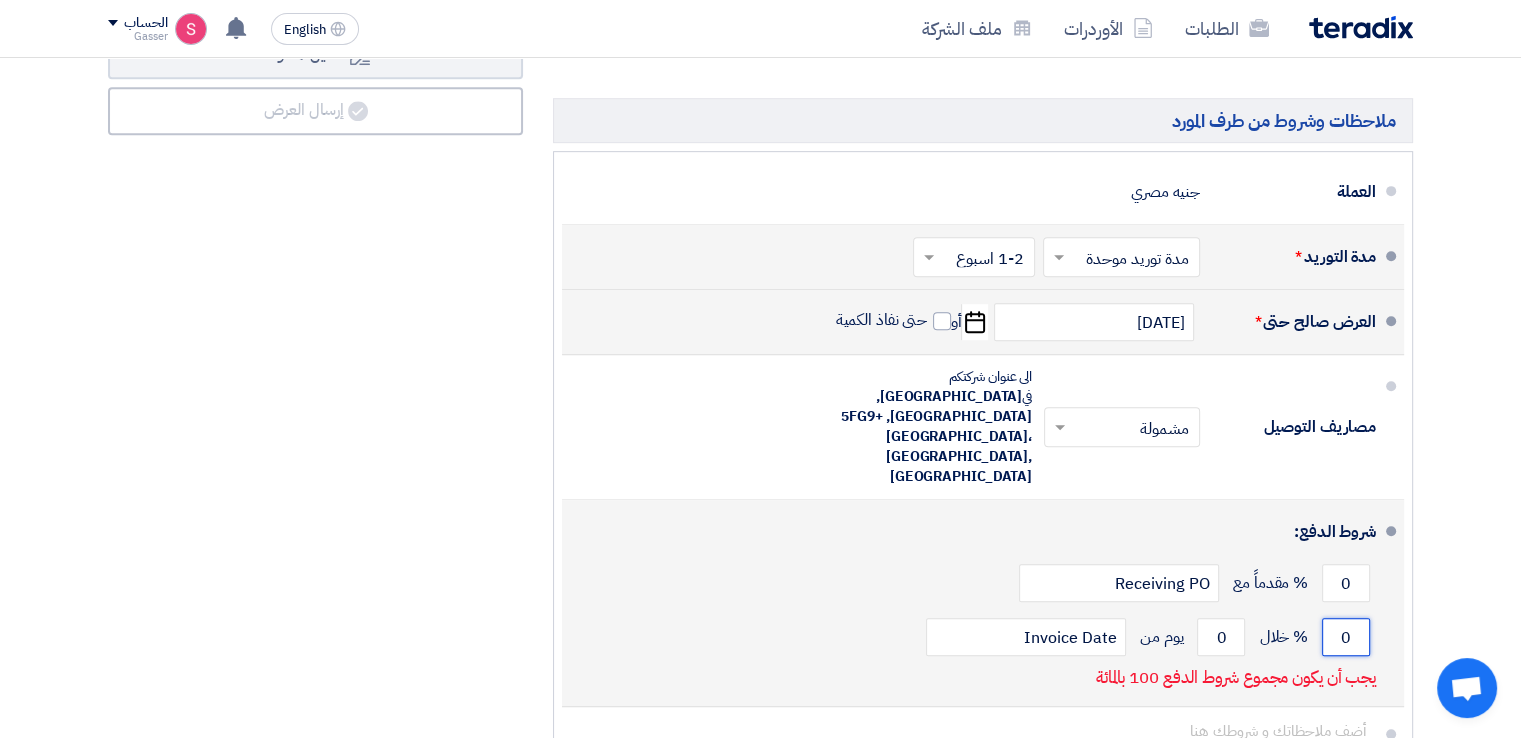 click on "0" 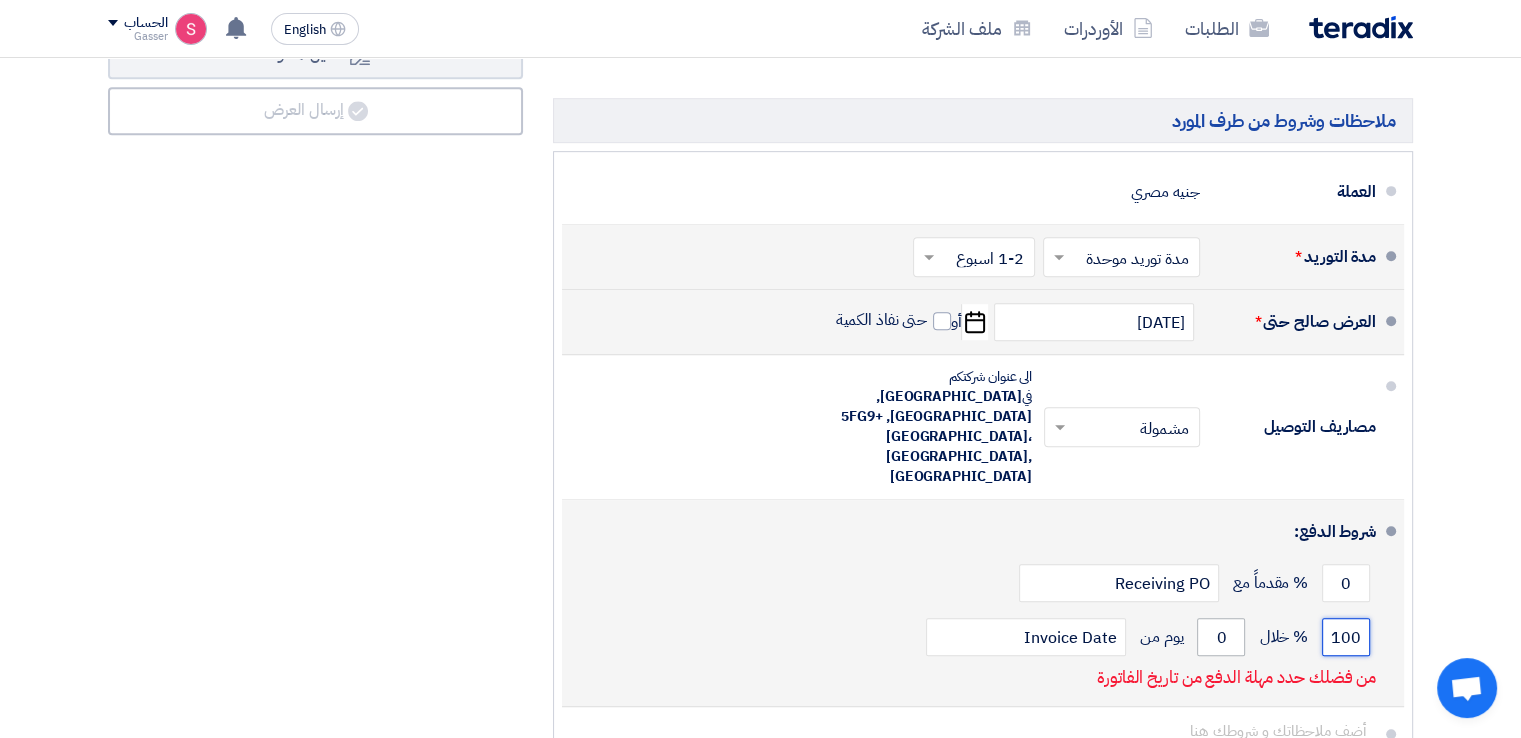 type on "100" 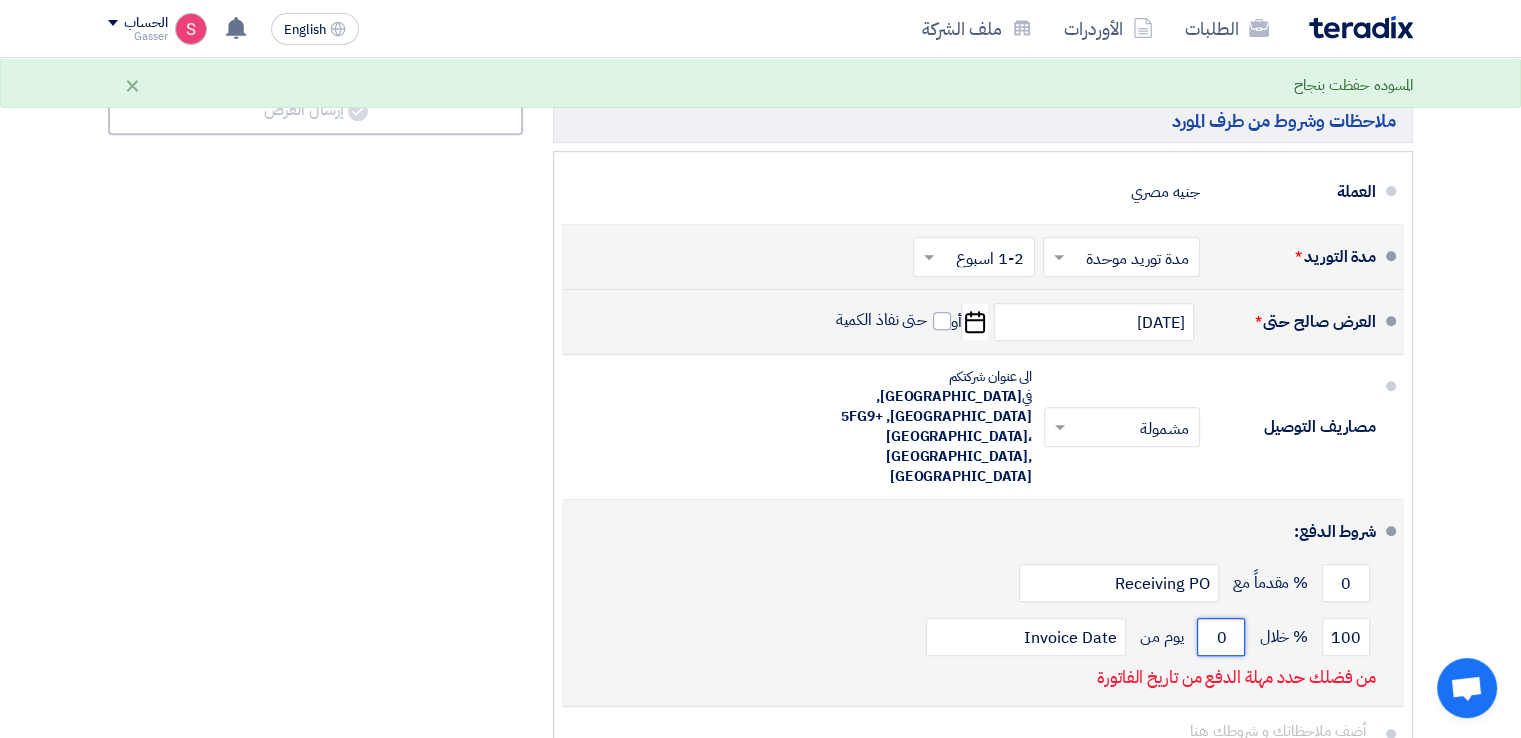 drag, startPoint x: 1223, startPoint y: 589, endPoint x: 1213, endPoint y: 590, distance: 10.049875 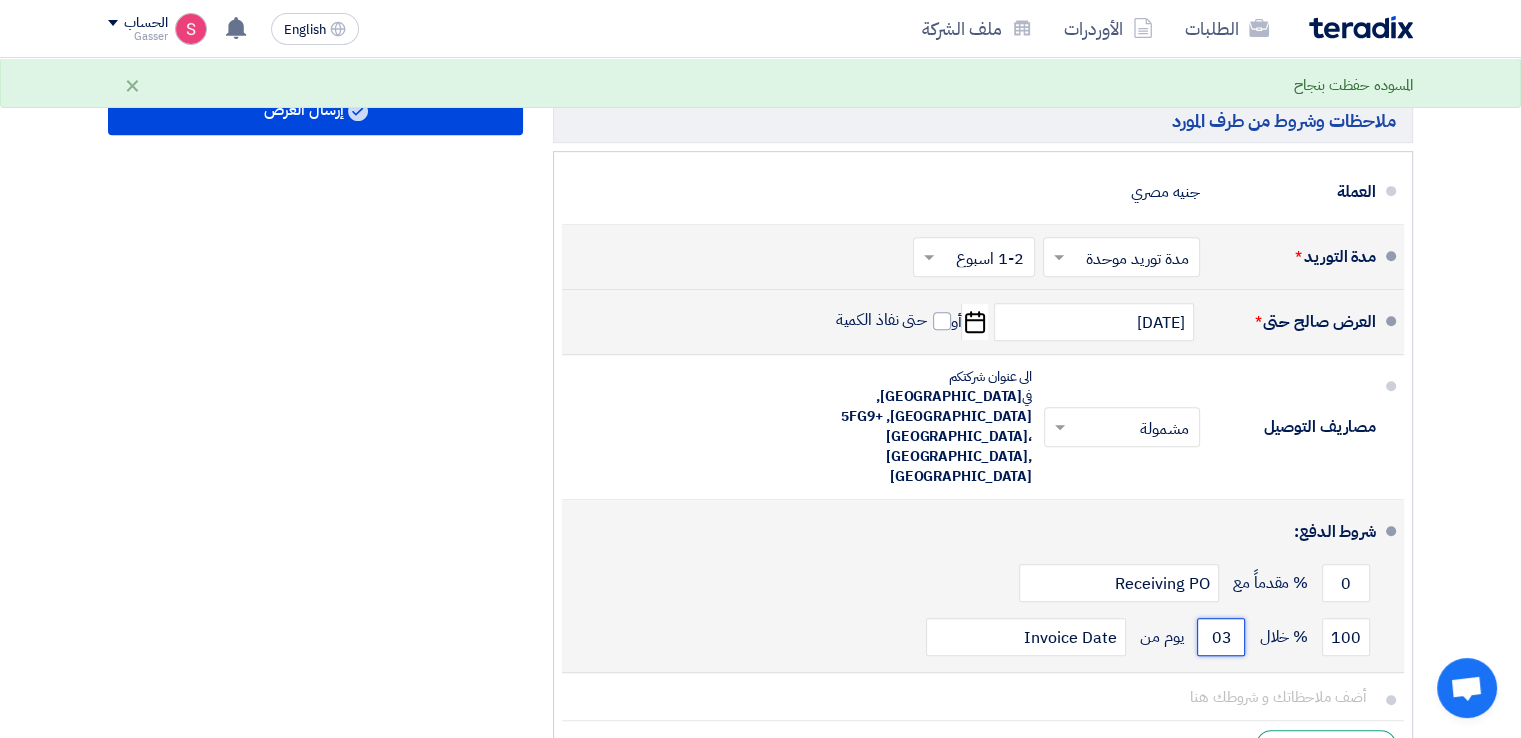 type on "0" 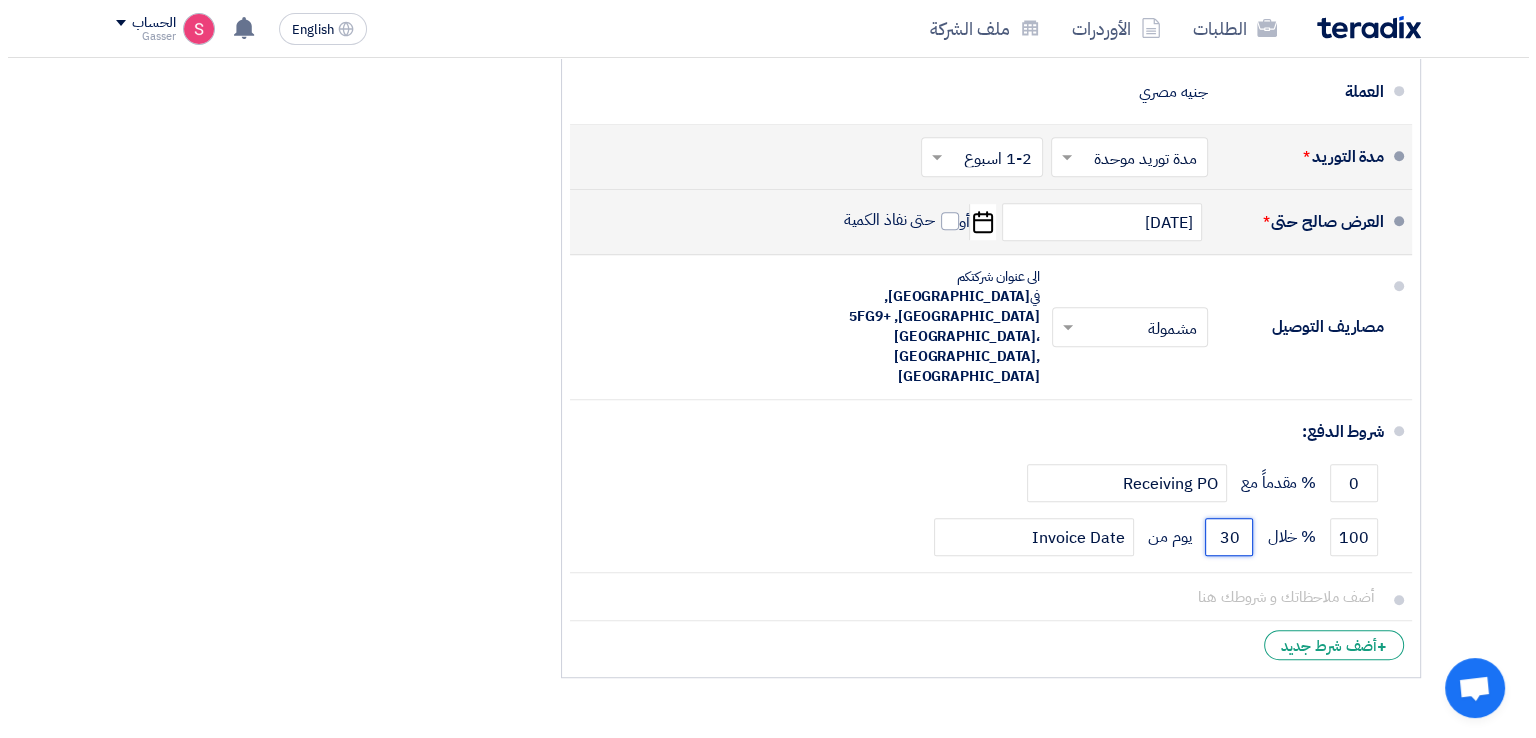 scroll, scrollTop: 800, scrollLeft: 0, axis: vertical 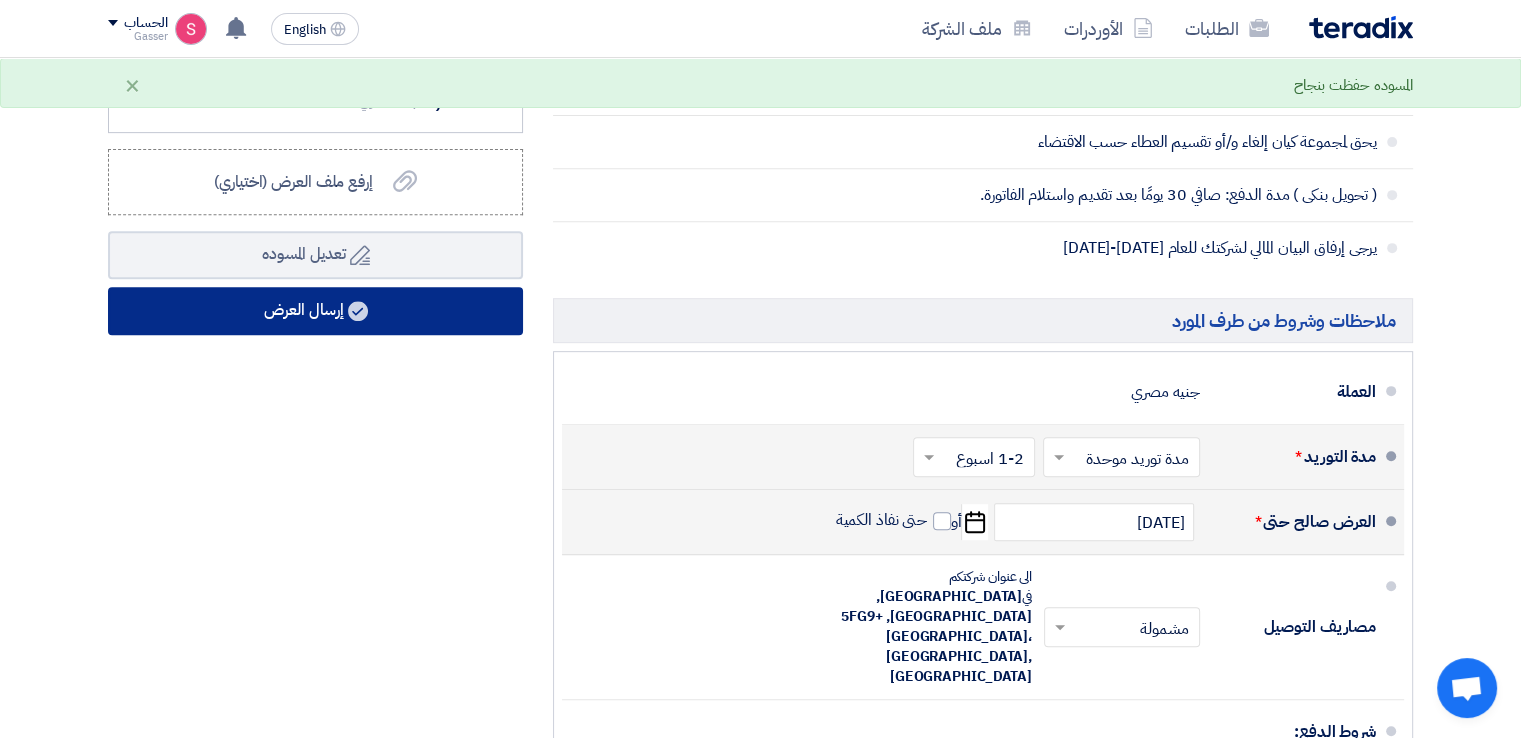 type on "30" 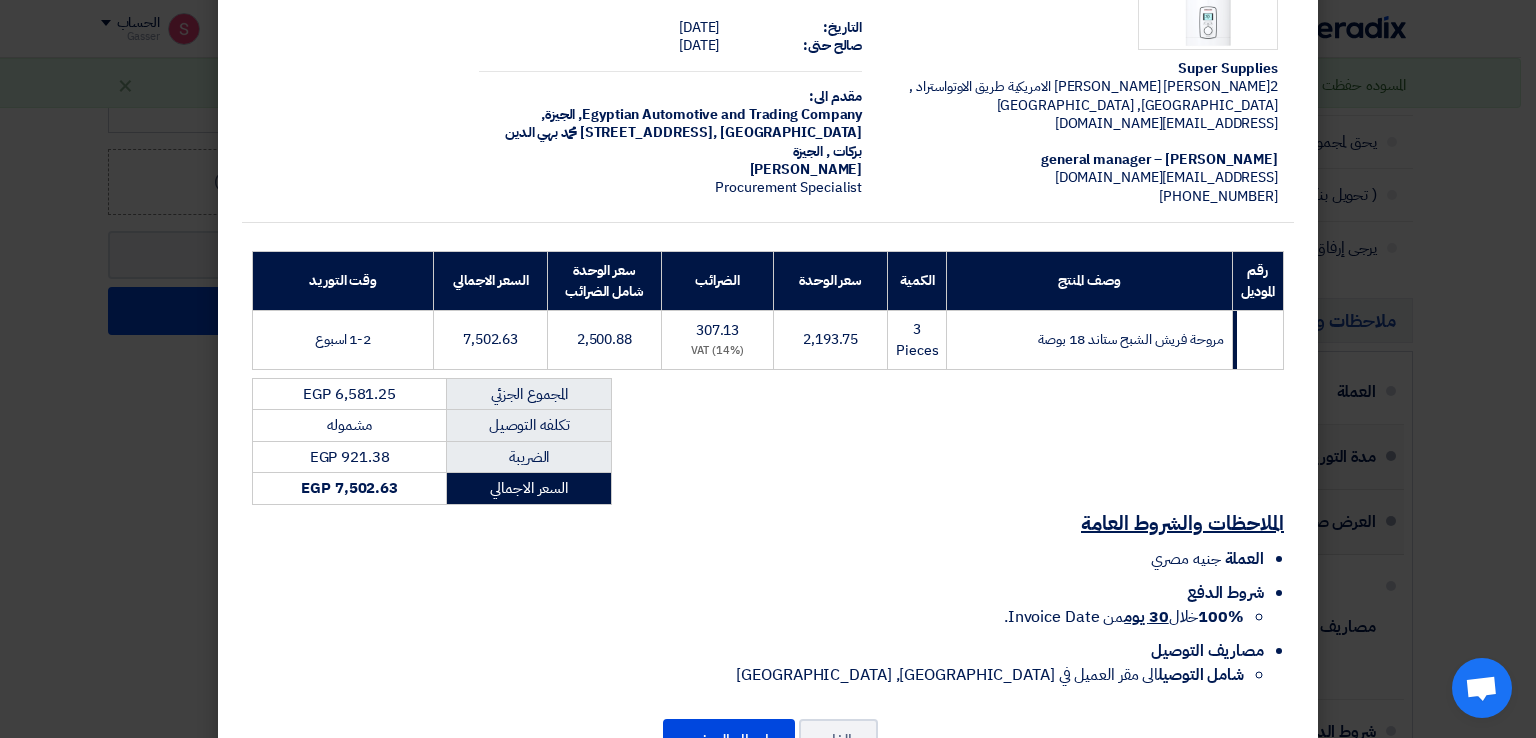 scroll, scrollTop: 170, scrollLeft: 0, axis: vertical 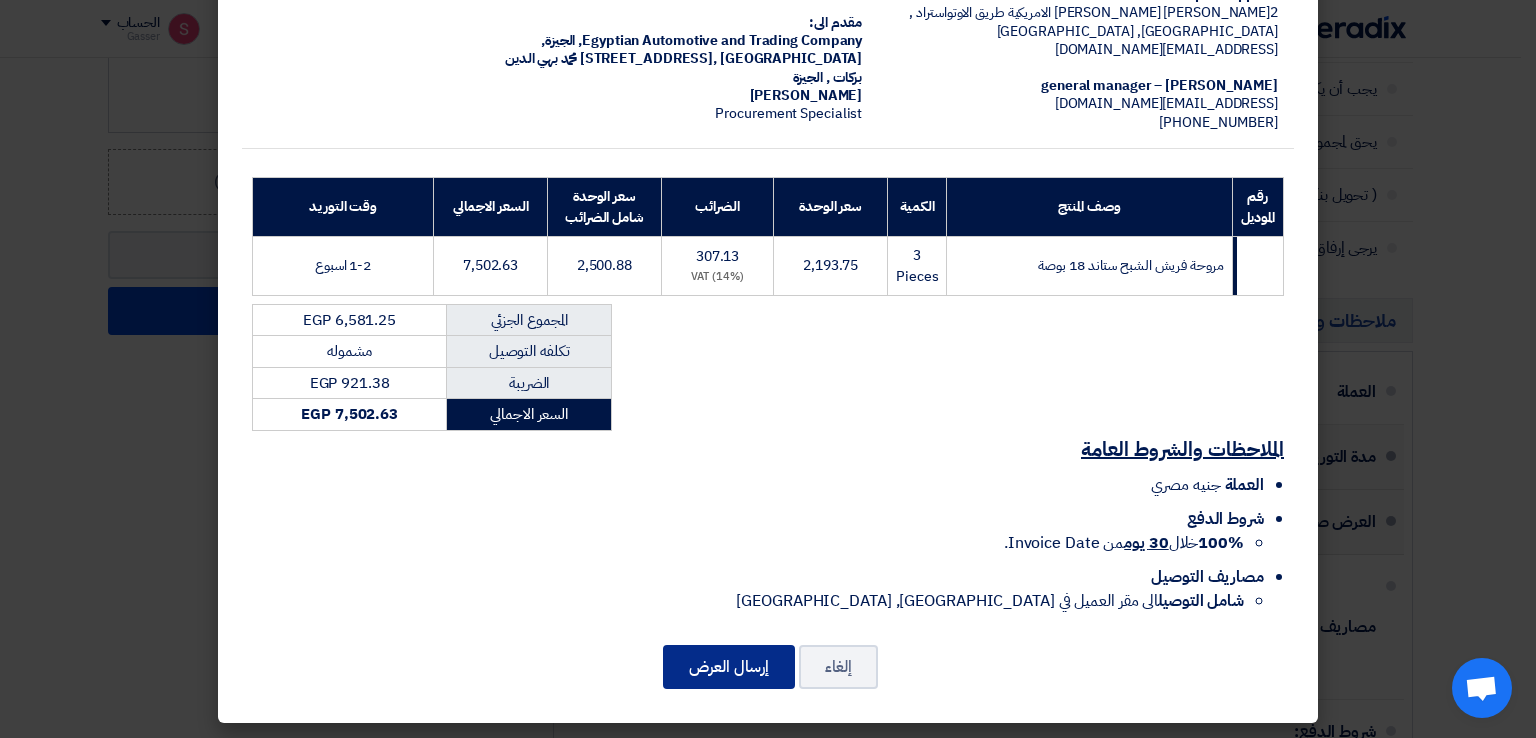 click on "إرسال العرض" 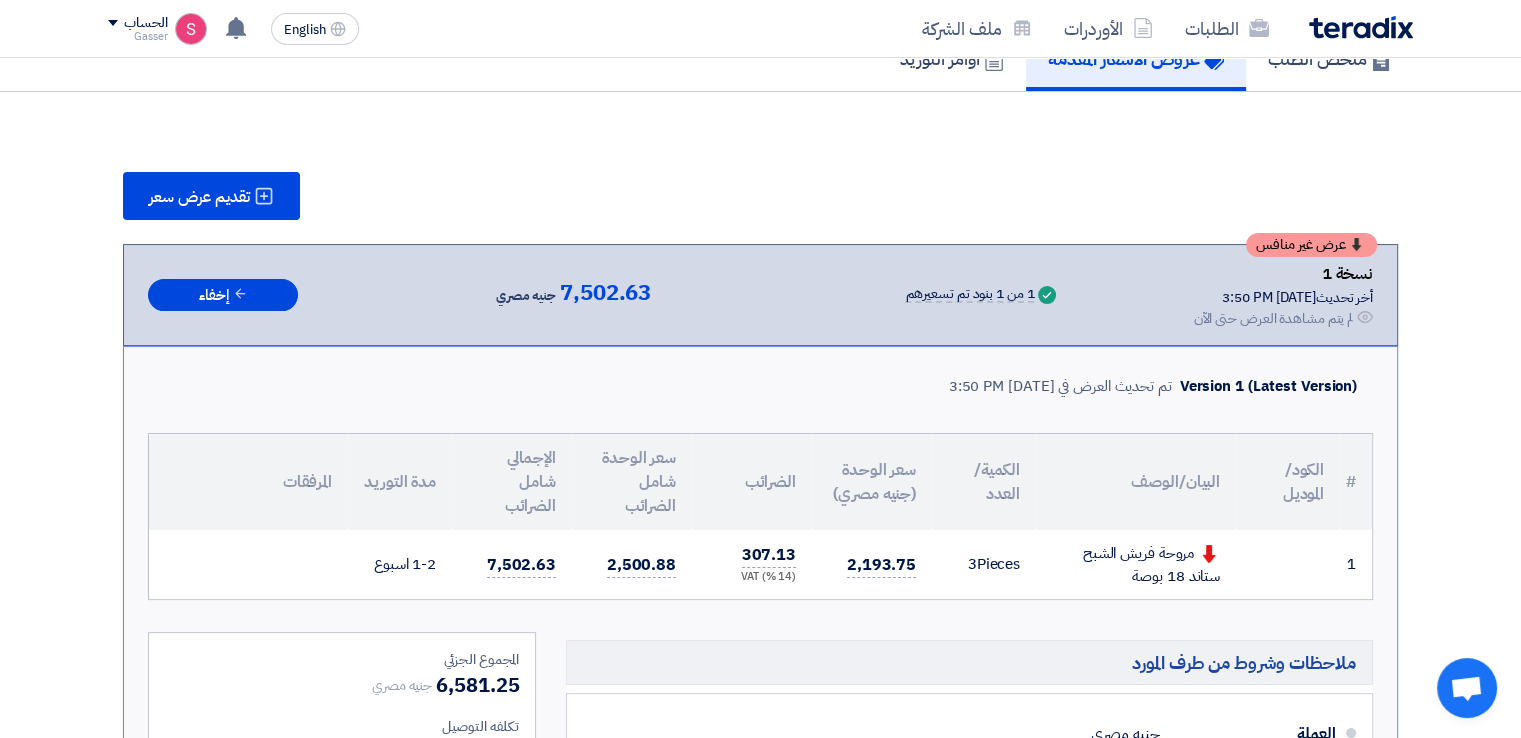 scroll, scrollTop: 1032, scrollLeft: 0, axis: vertical 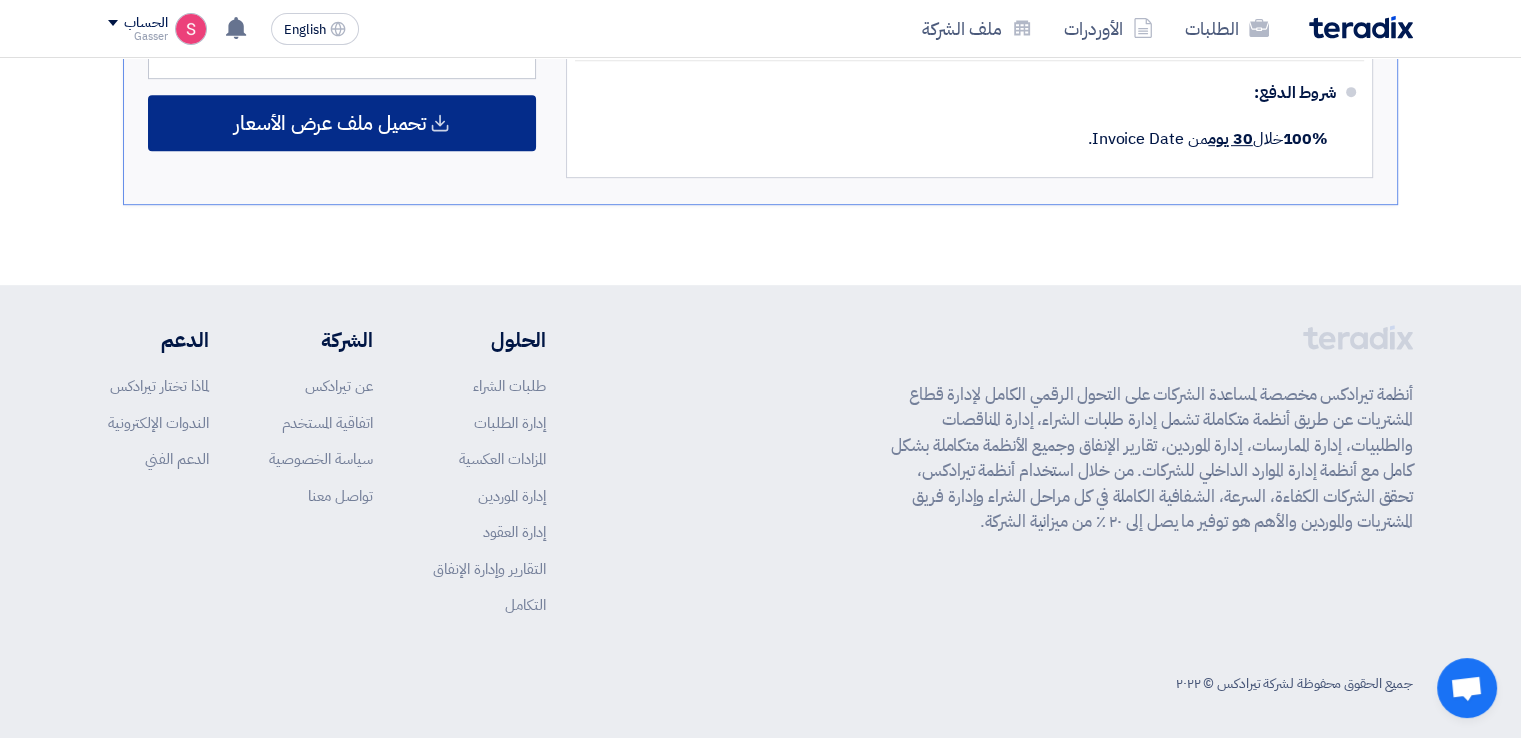 click on "تحميل ملف عرض الأسعار" at bounding box center (330, 123) 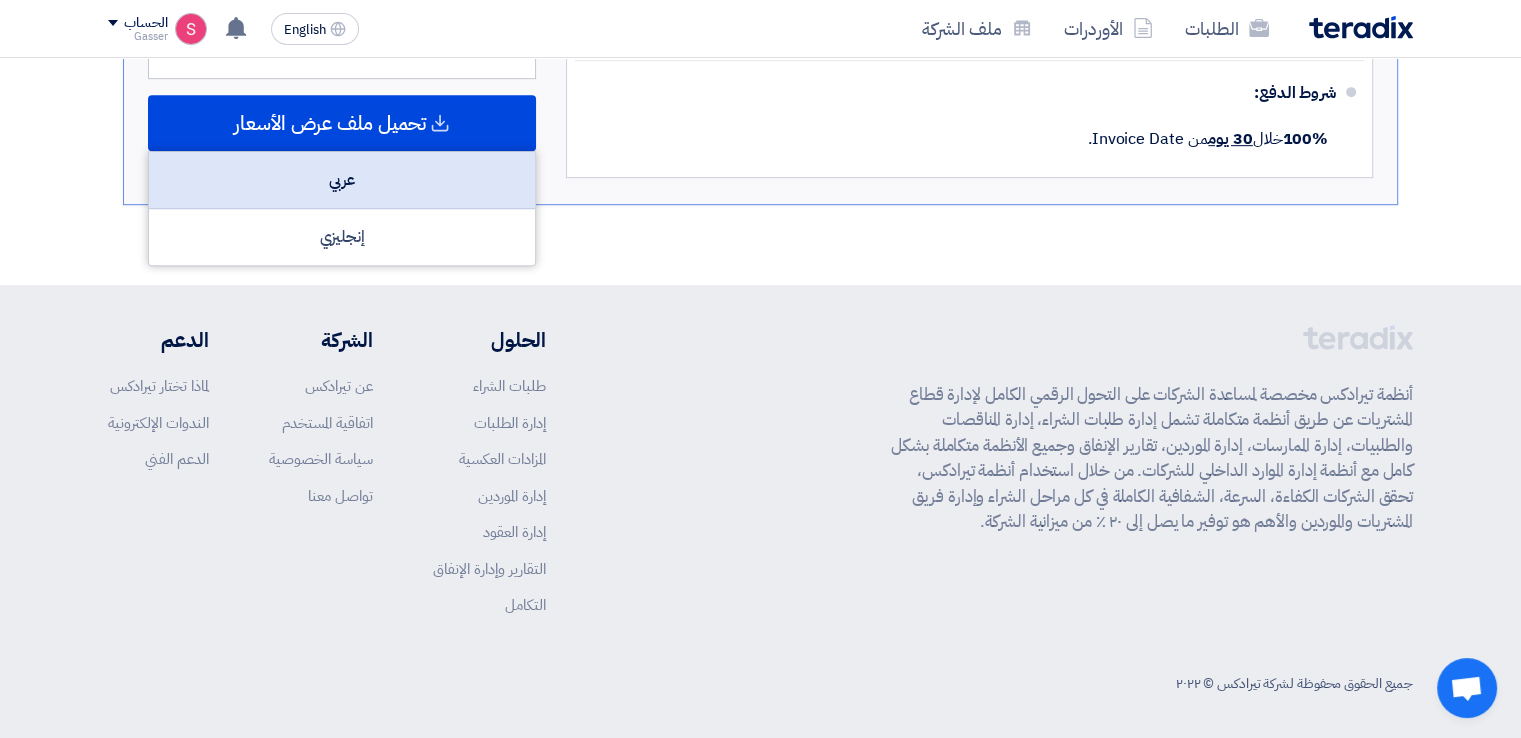 click on "عربي" at bounding box center (342, 180) 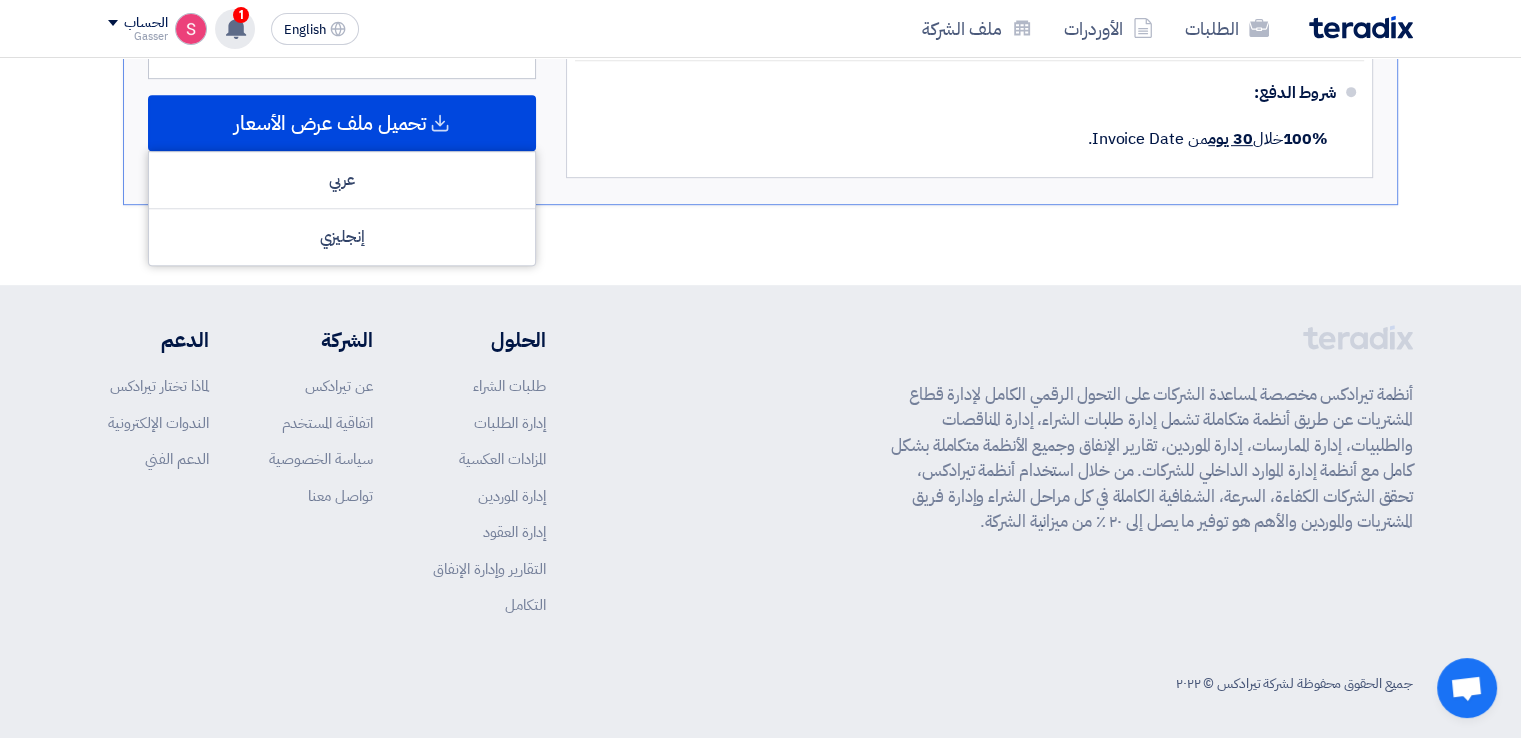 click 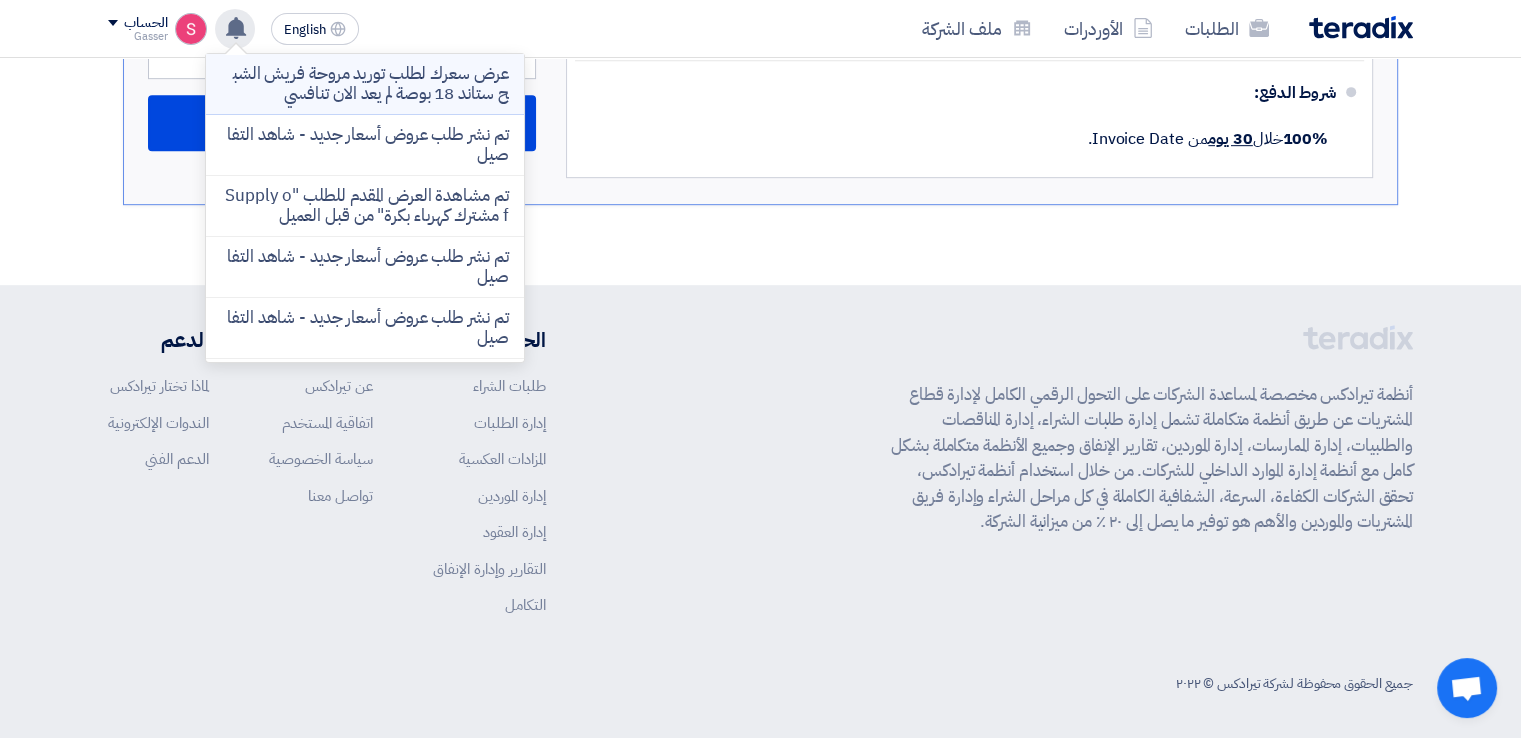 click on "عرض سعرك لطلب توريد مروحة فريش الشبح ستاند 18 بوصة  لم يعد الان تنافسي" 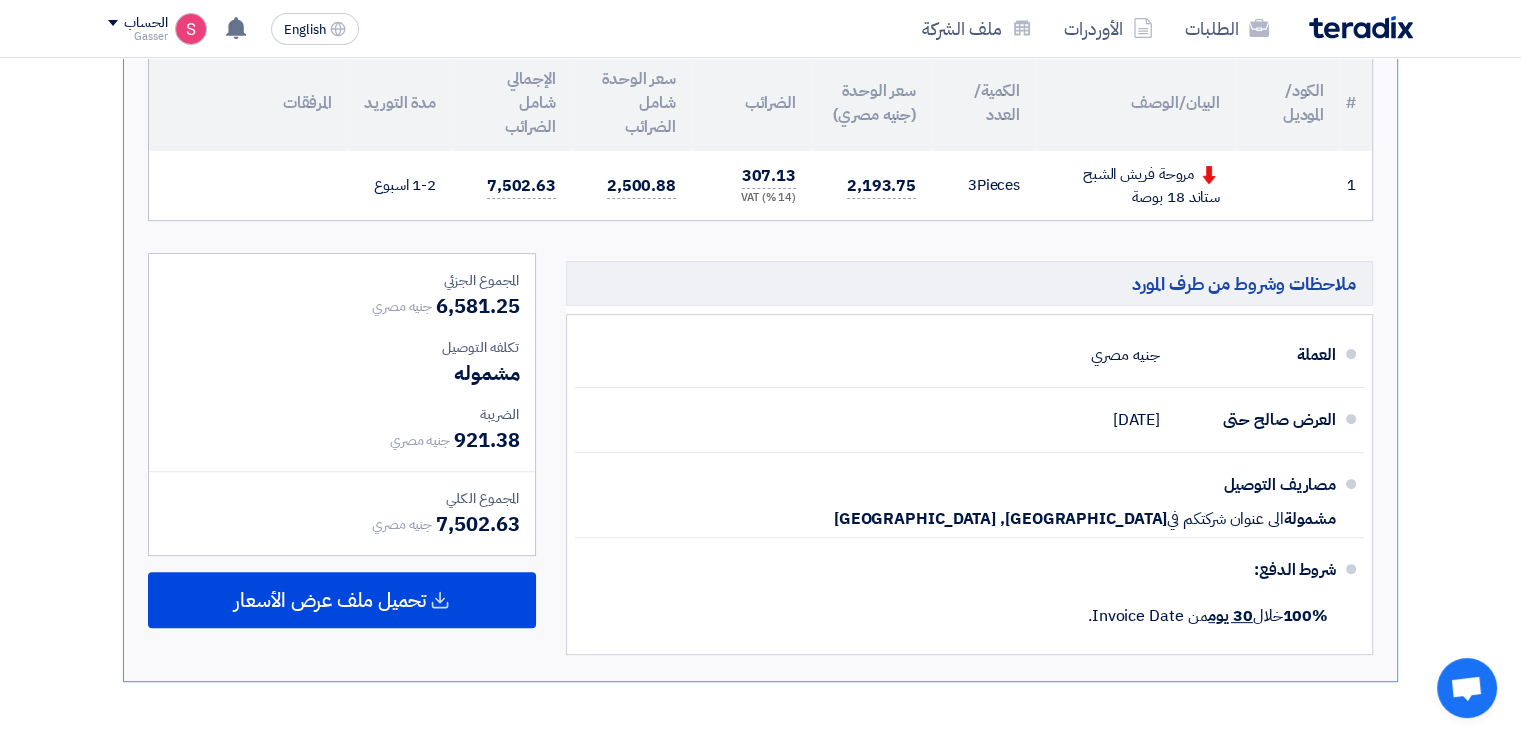 scroll, scrollTop: 0, scrollLeft: 0, axis: both 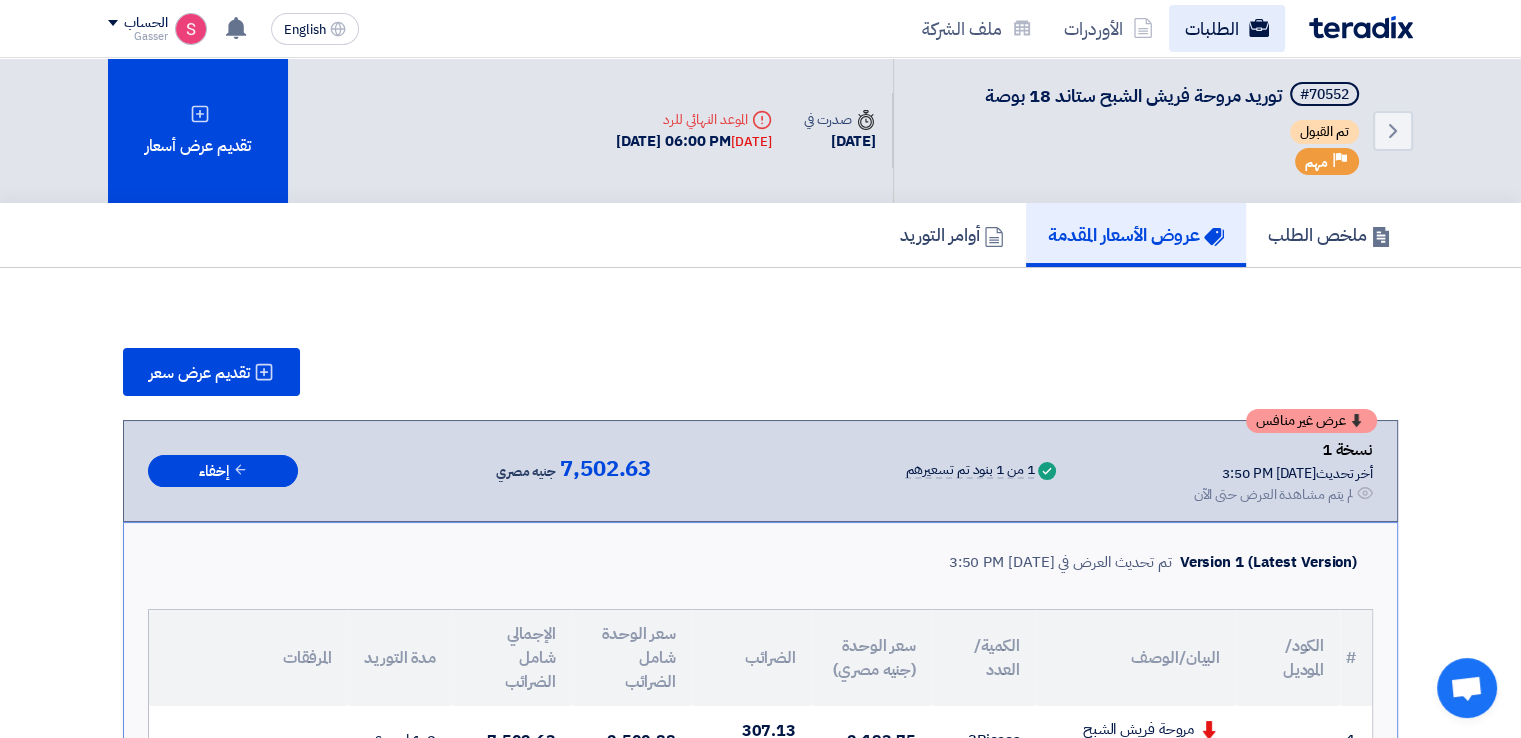 click on "الطلبات" 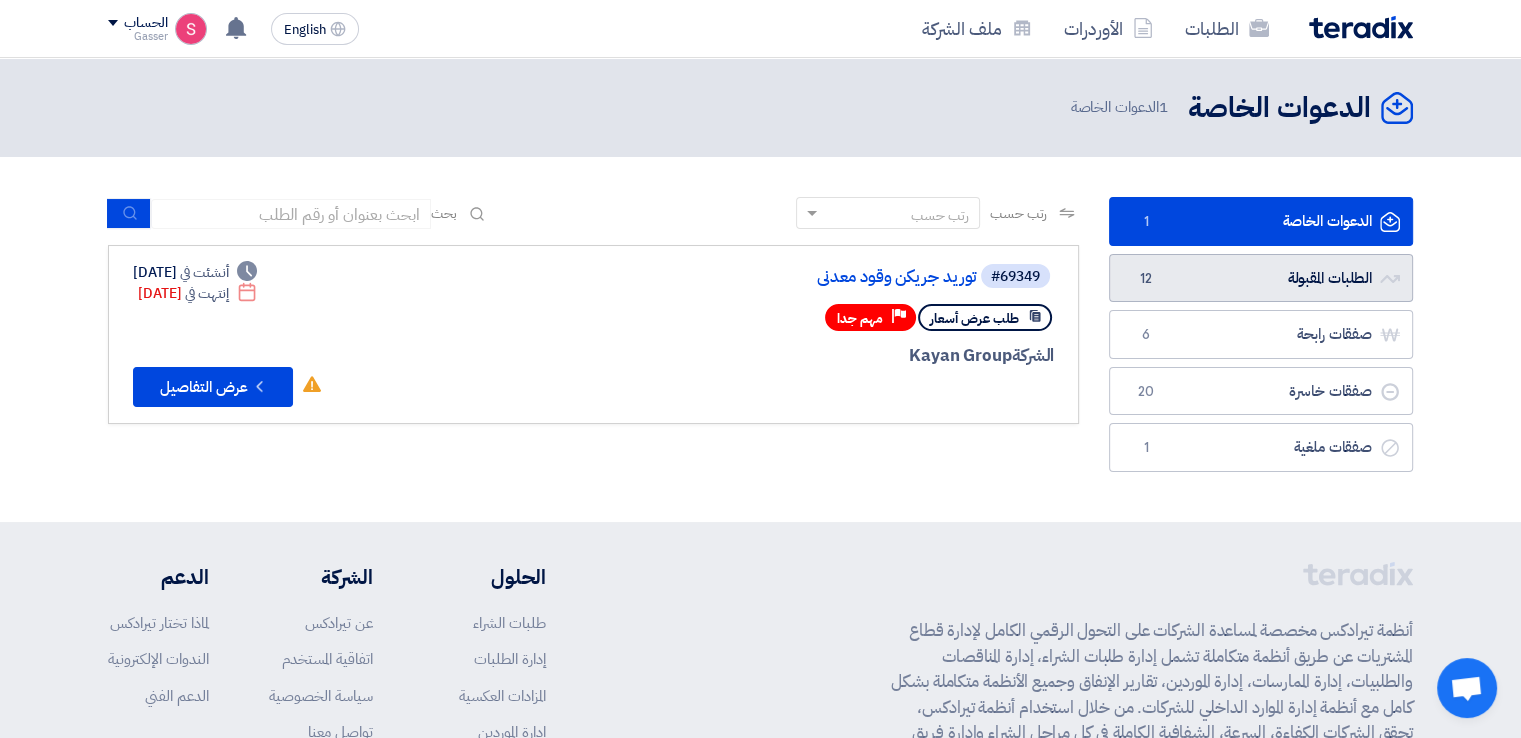 click on "الطلبات المقبولة
الطلبات المقبولة
12" 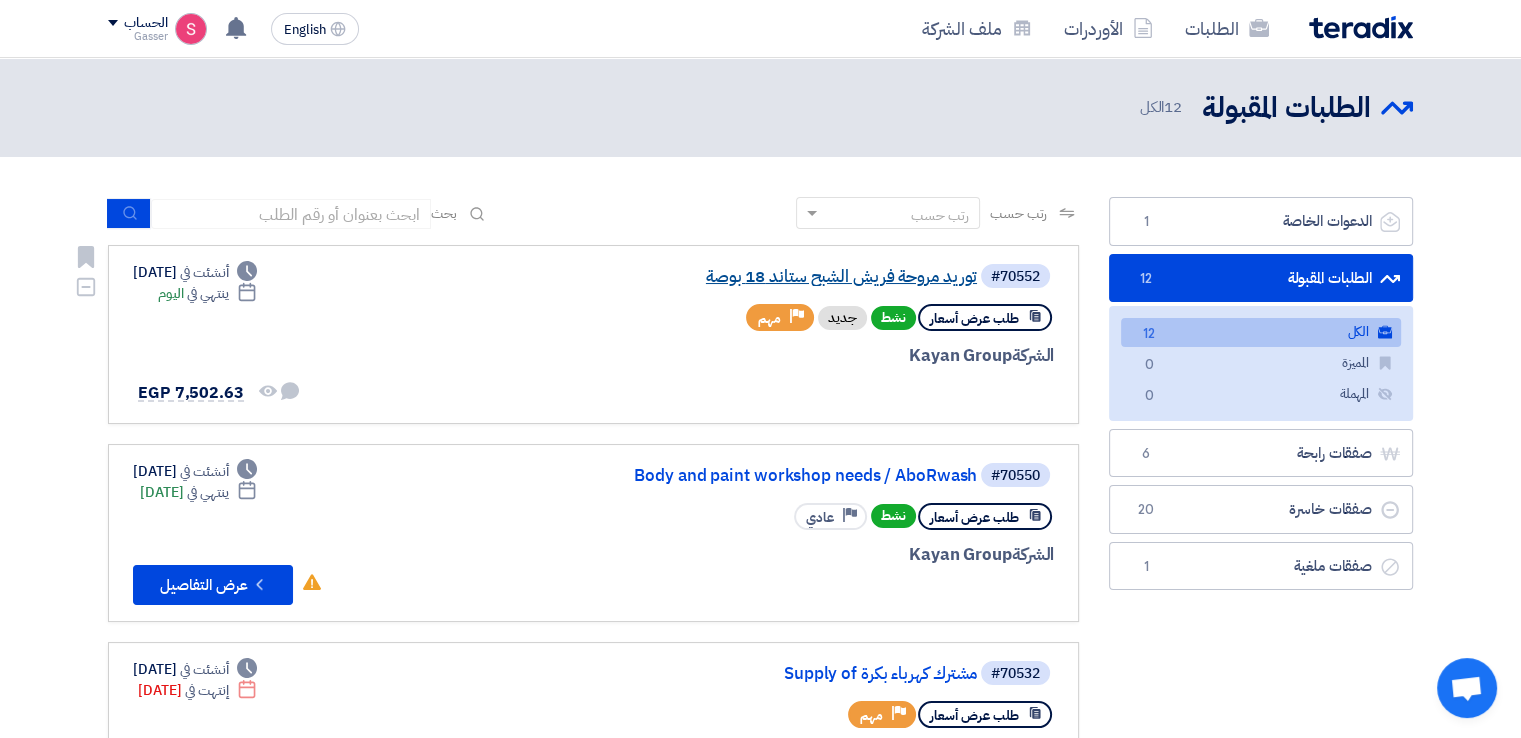 click on "توريد مروحة فريش الشبح ستاند 18 بوصة" 